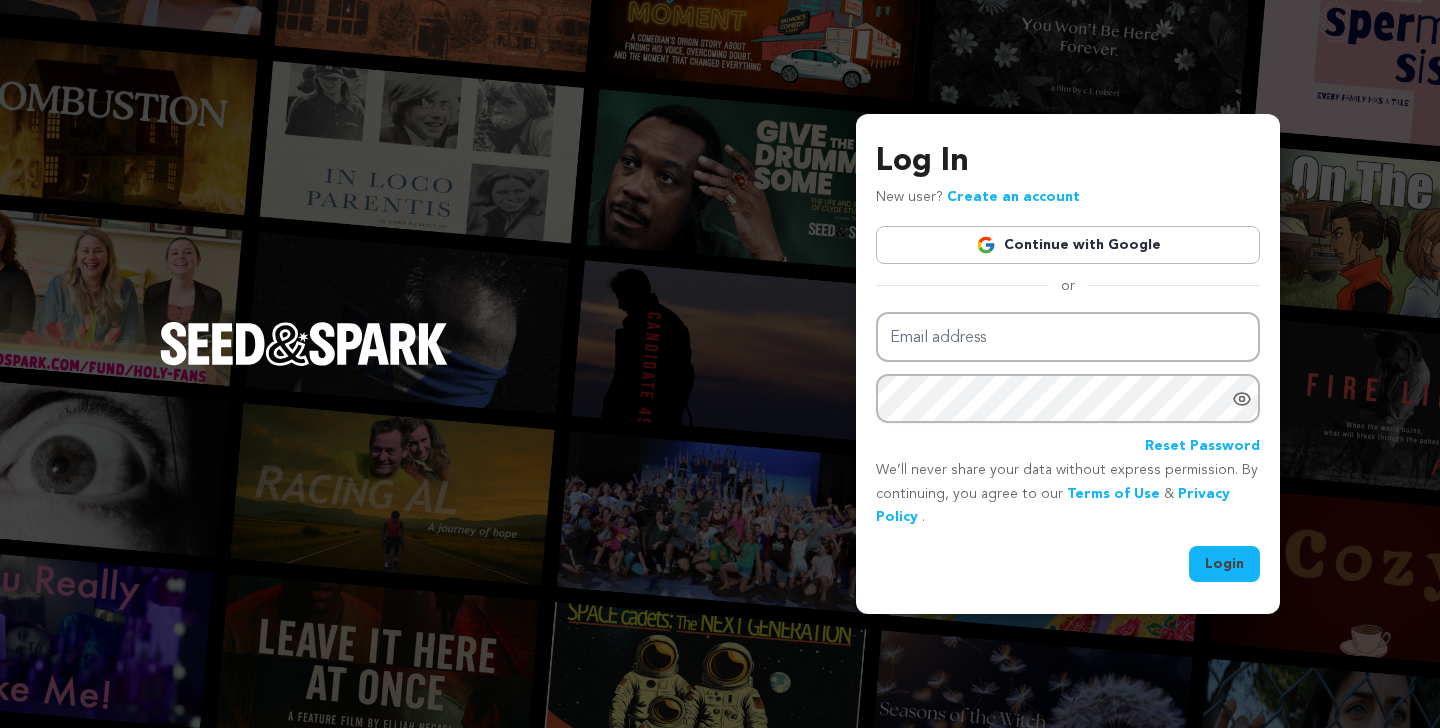 scroll, scrollTop: 0, scrollLeft: 0, axis: both 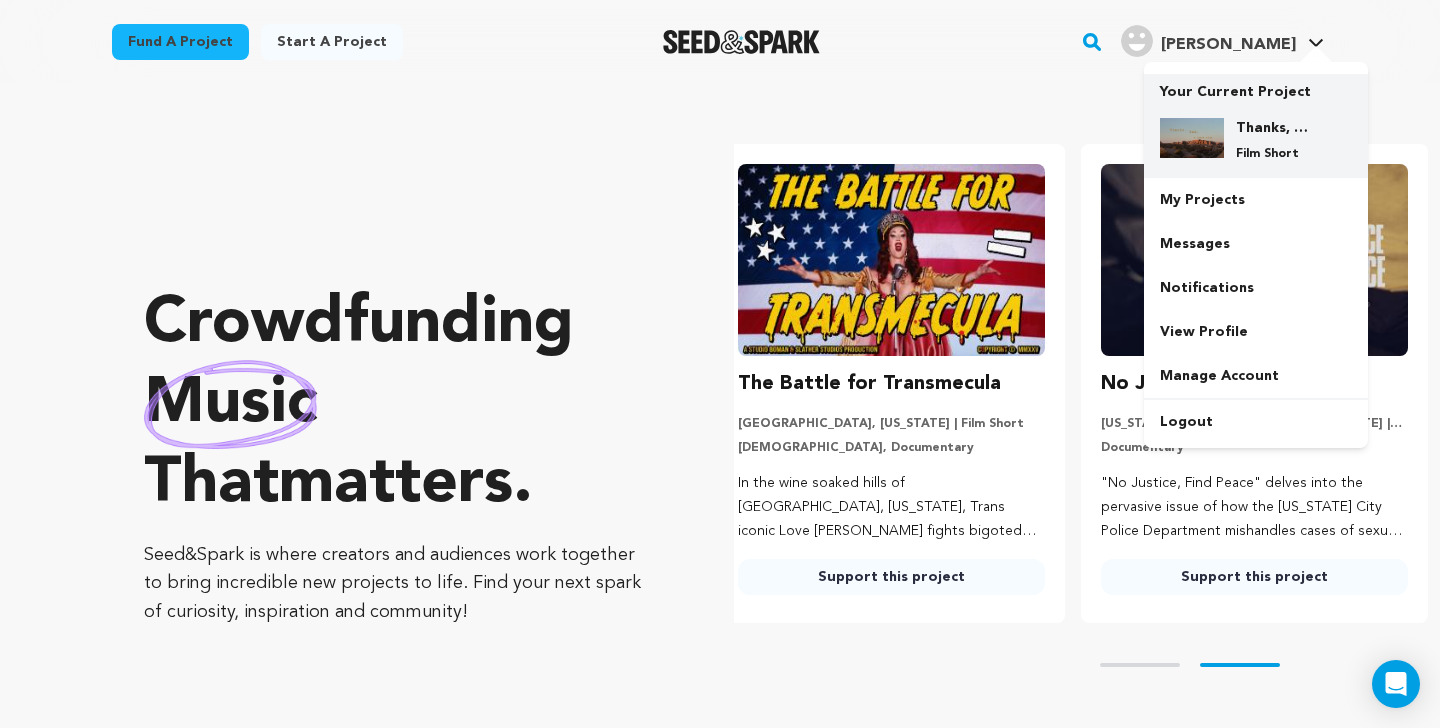 click on "Thanks, Dad" at bounding box center (1272, 128) 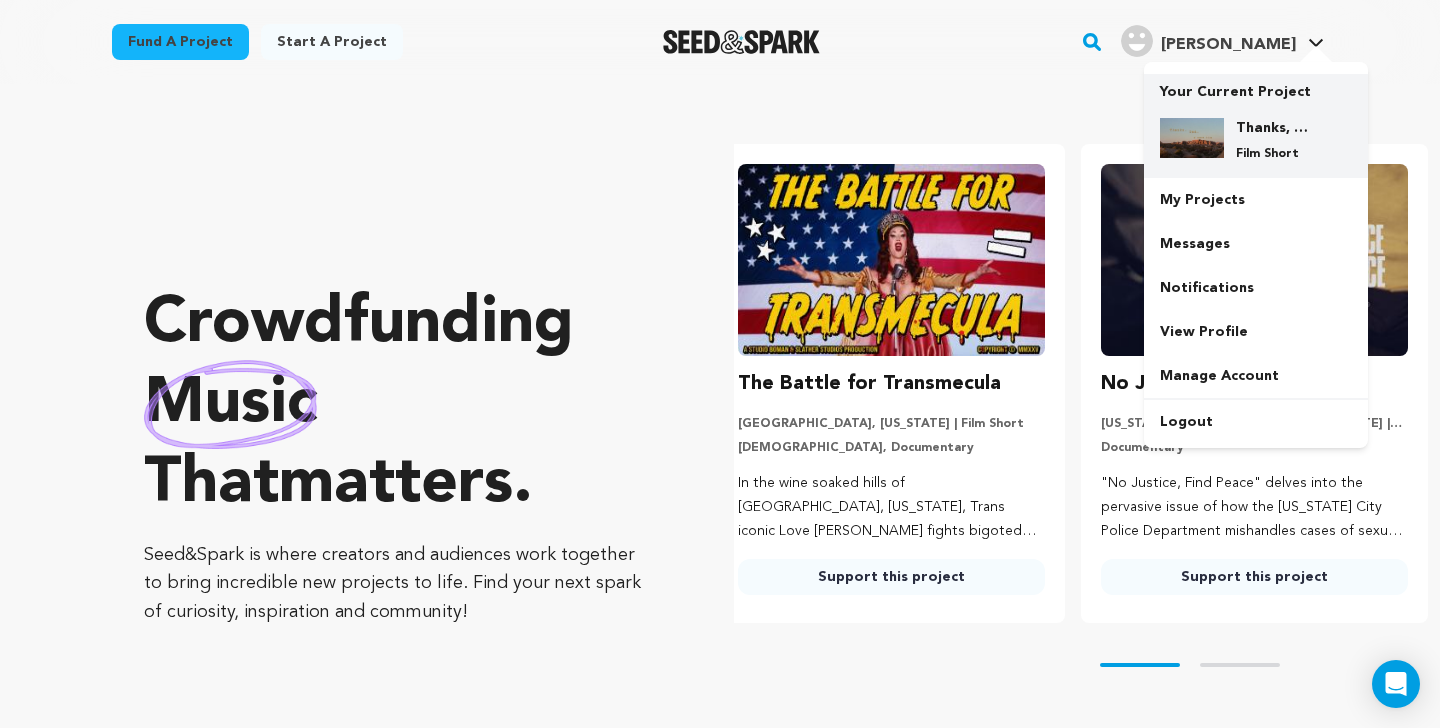 scroll, scrollTop: 0, scrollLeft: 209, axis: horizontal 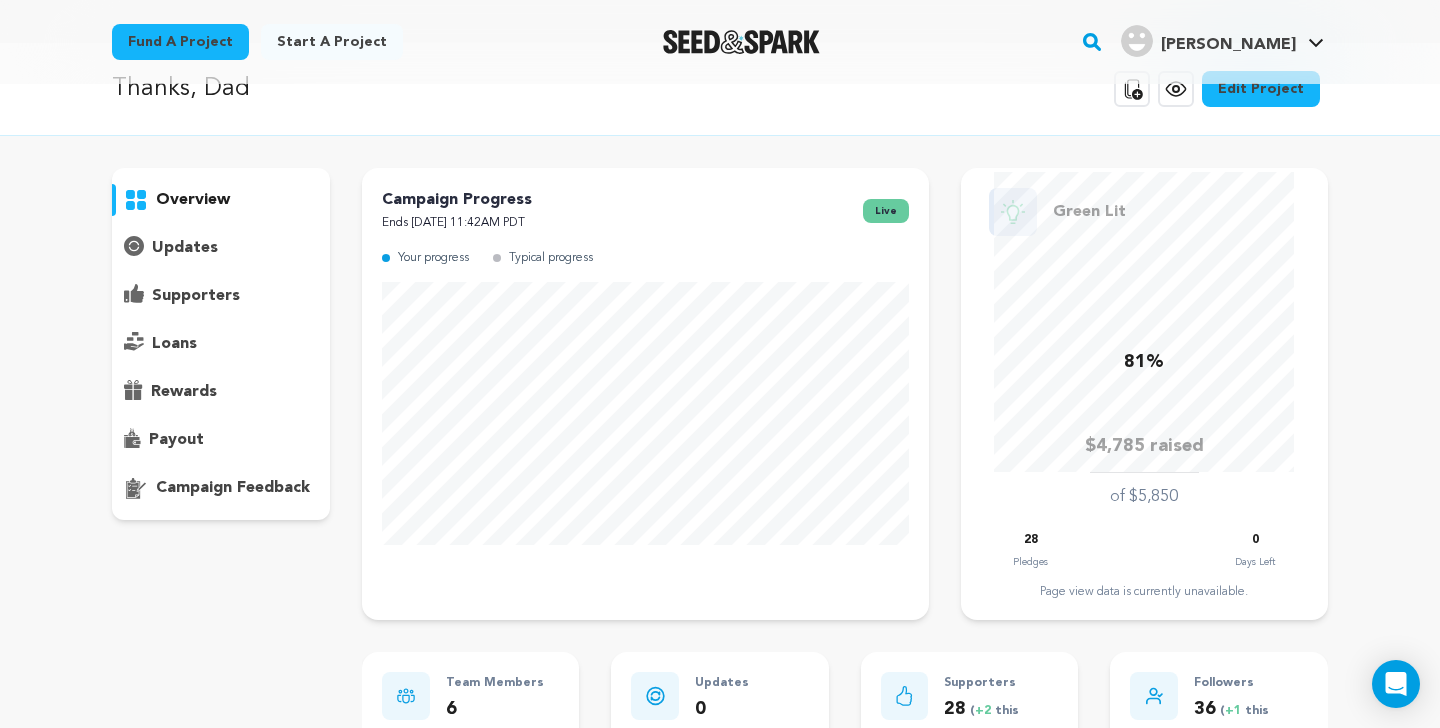 drag, startPoint x: 486, startPoint y: 223, endPoint x: 570, endPoint y: 228, distance: 84.14868 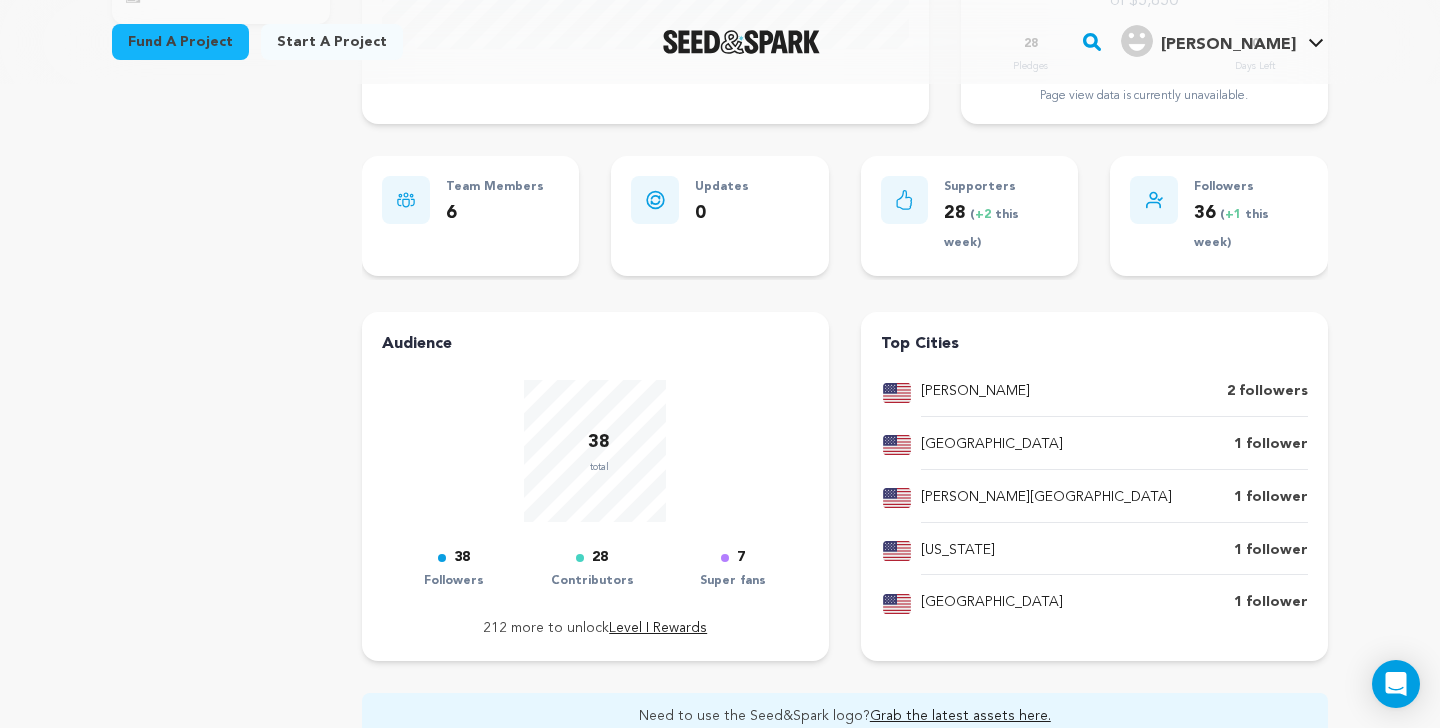 scroll, scrollTop: 0, scrollLeft: 0, axis: both 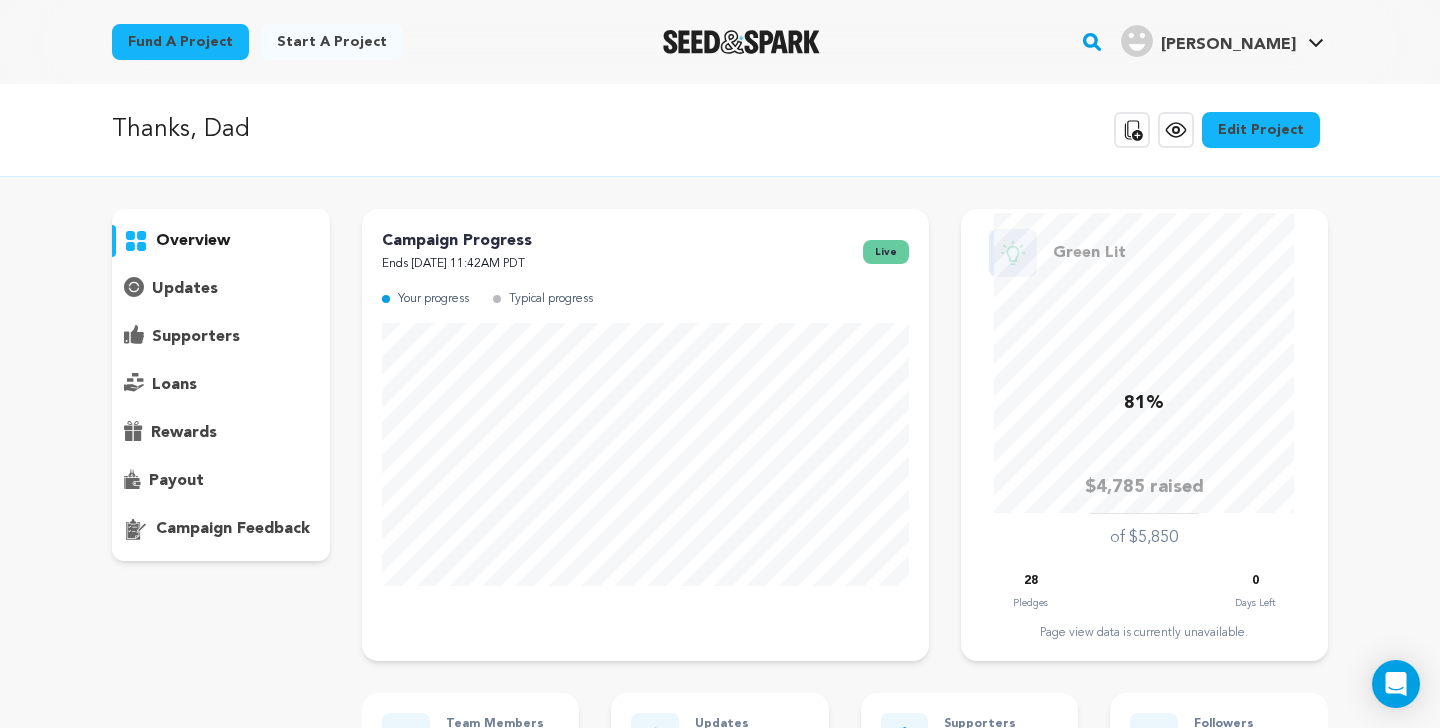 click on "supporters" at bounding box center [196, 337] 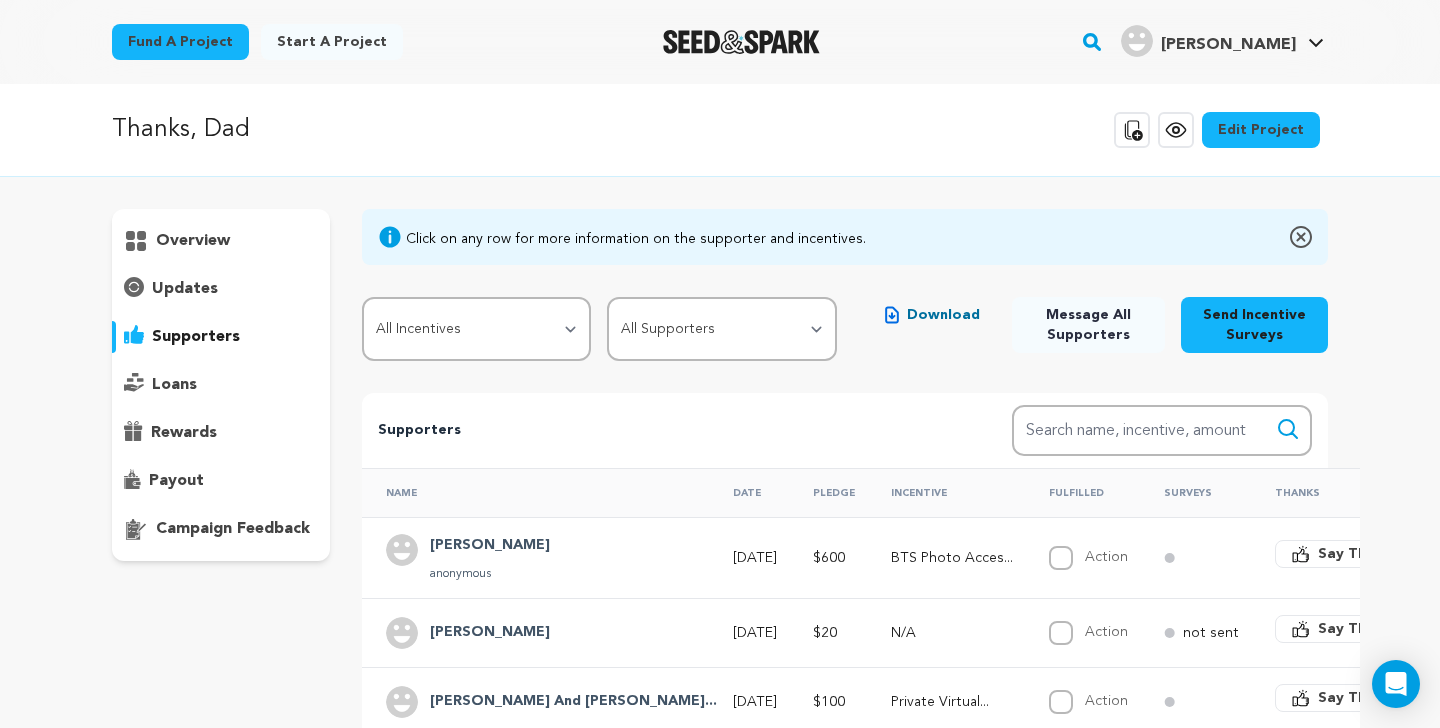 scroll, scrollTop: 4, scrollLeft: 0, axis: vertical 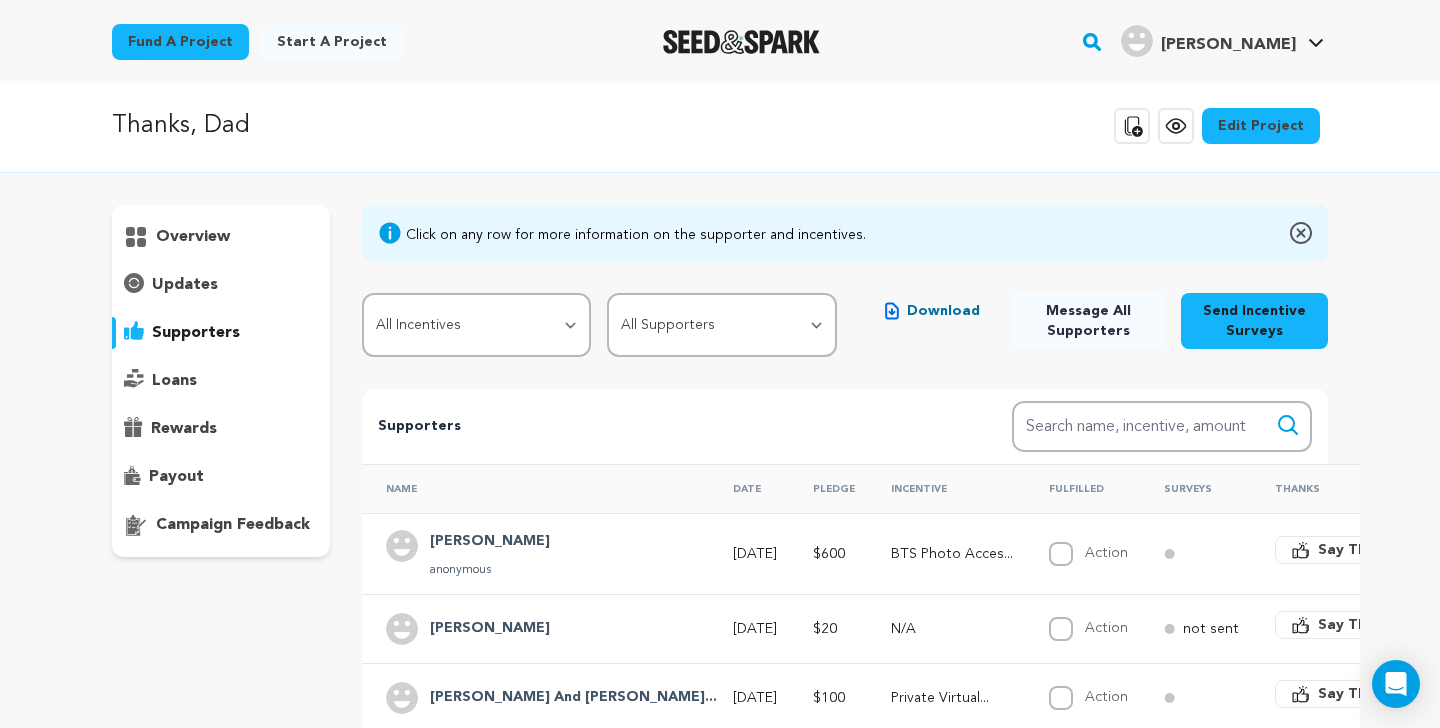 click on "overview" at bounding box center (193, 237) 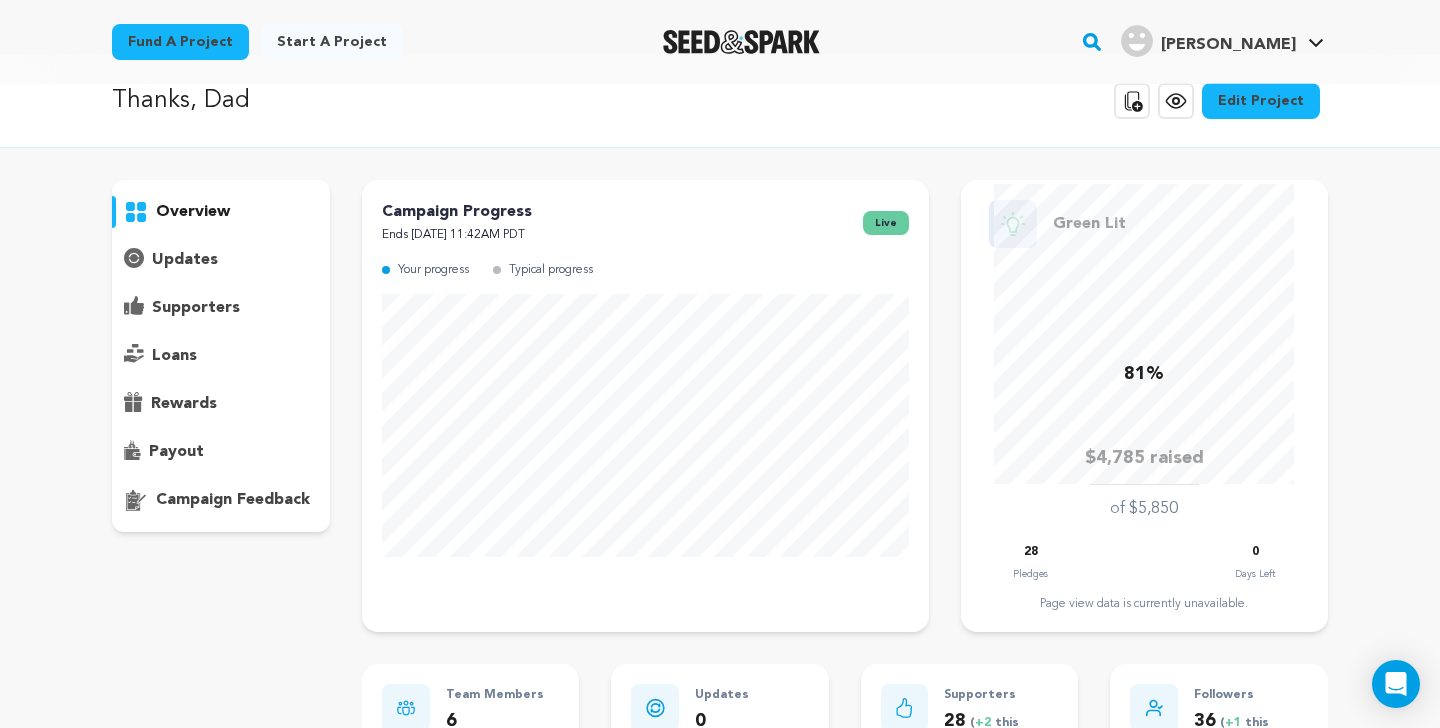 scroll, scrollTop: 33, scrollLeft: 0, axis: vertical 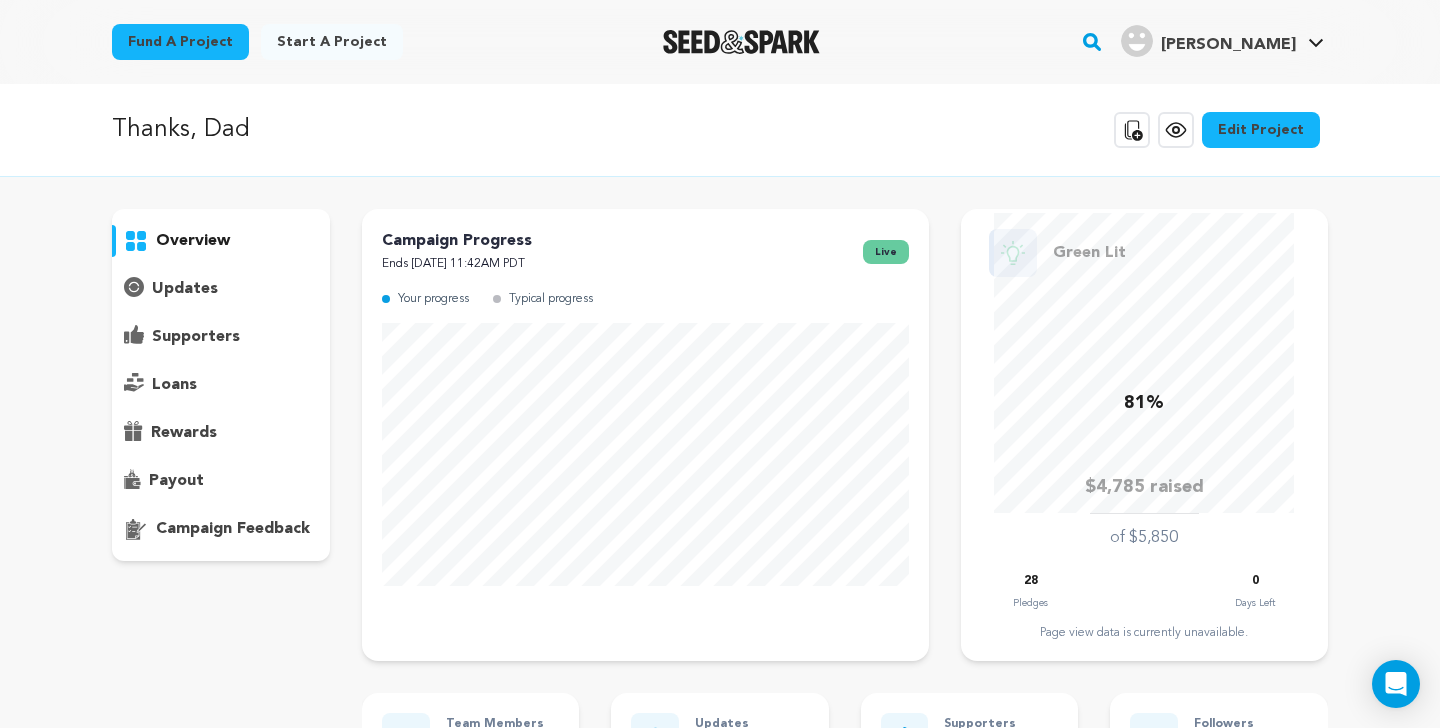 click on "rewards" at bounding box center (184, 433) 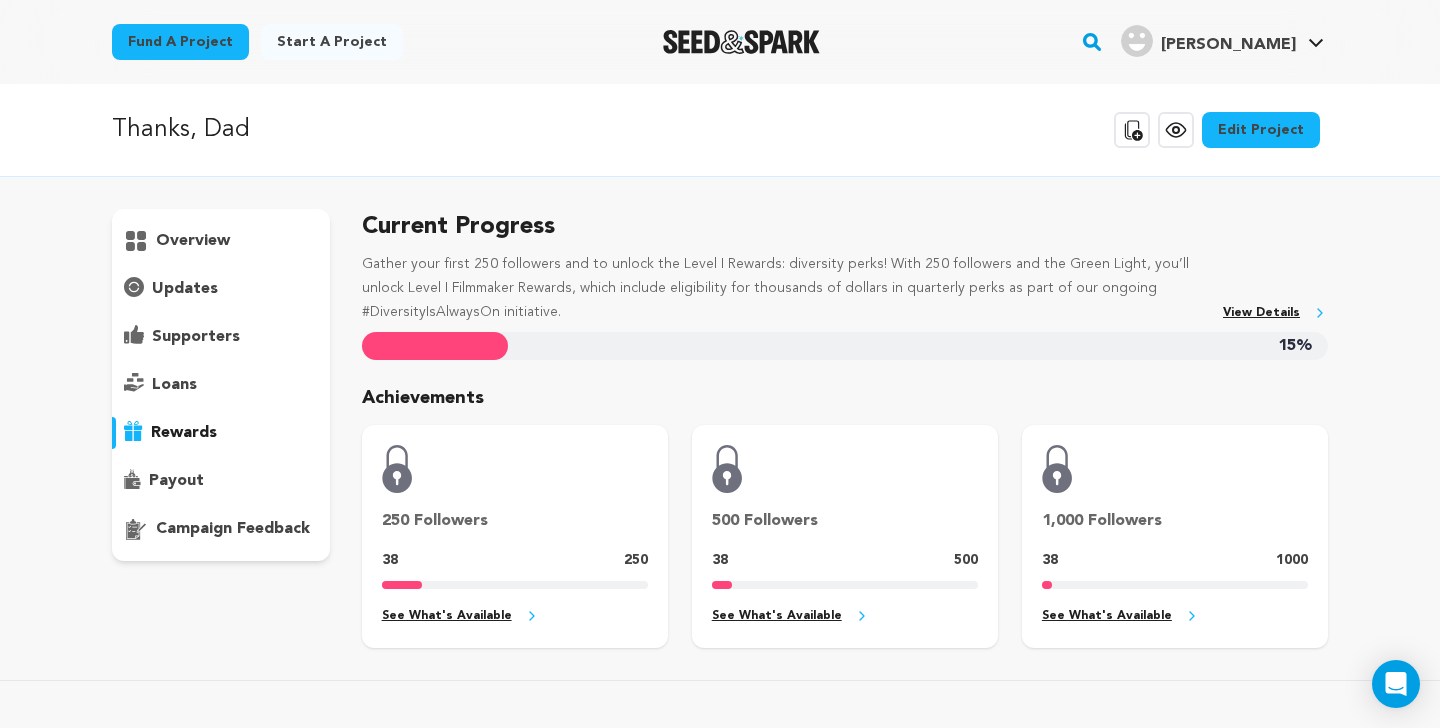 click on "payout" at bounding box center [176, 481] 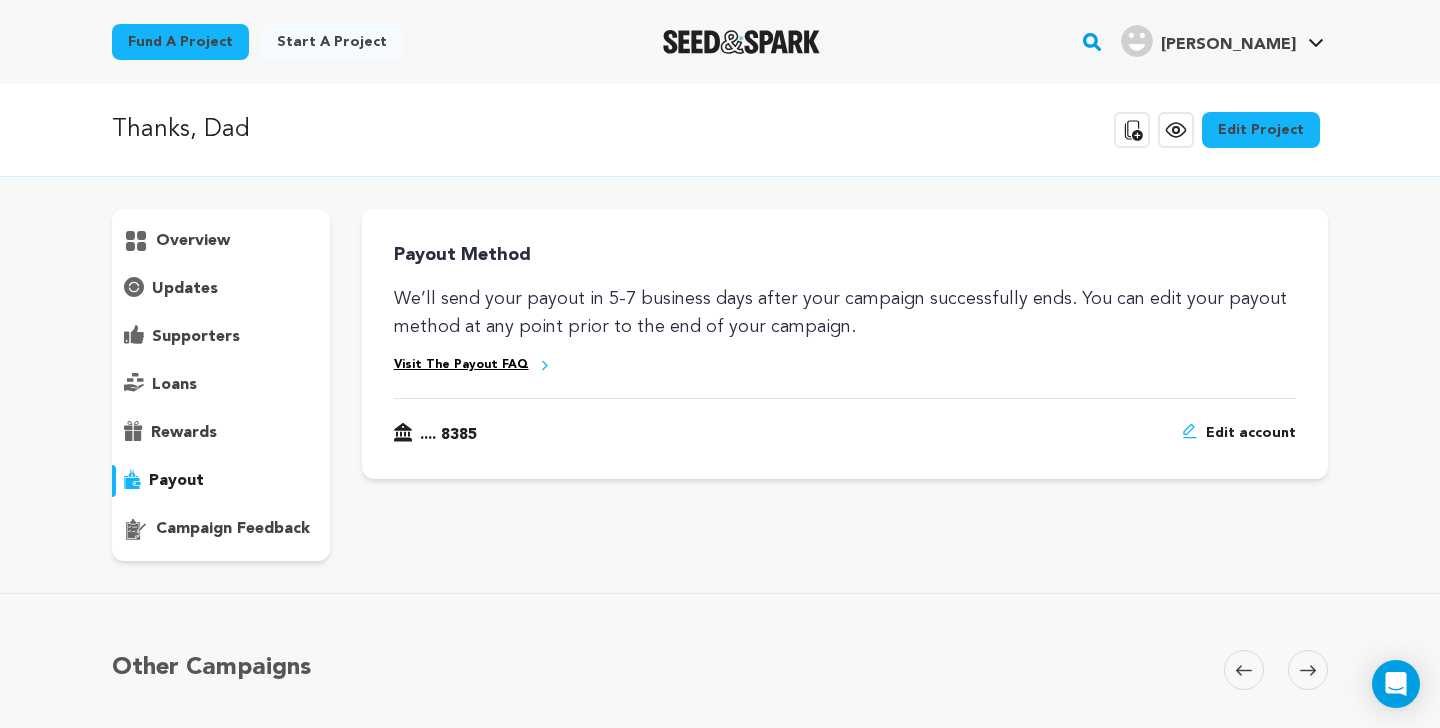click on "Visit The Payout FAQ" at bounding box center (461, 365) 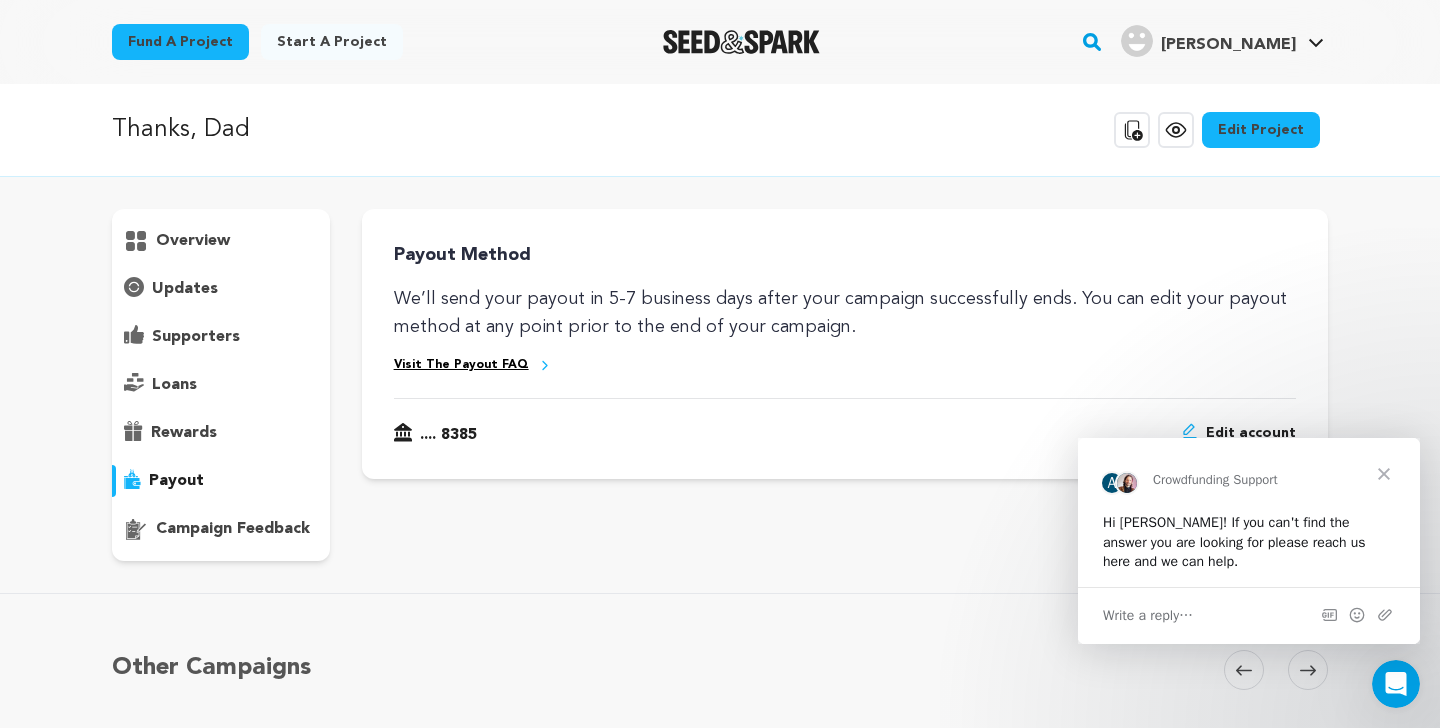 scroll, scrollTop: 0, scrollLeft: 0, axis: both 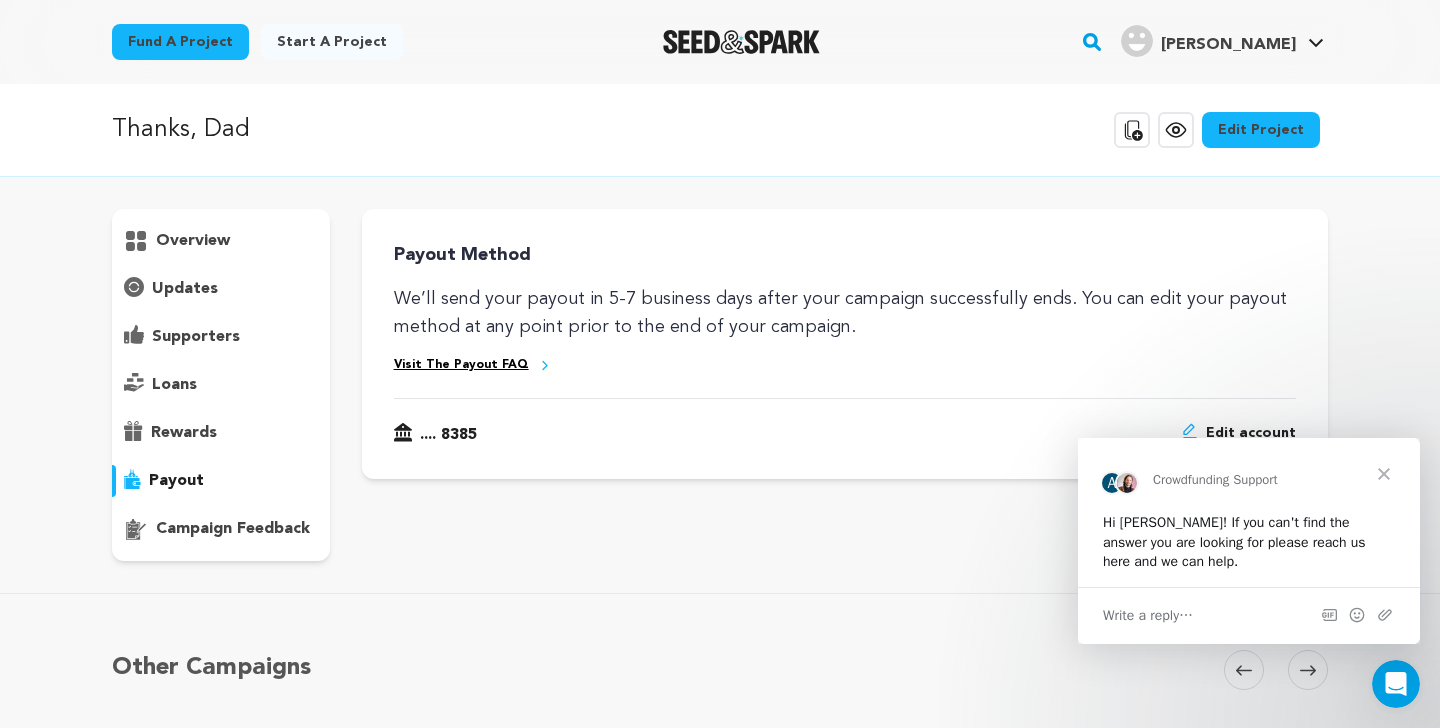 click at bounding box center [1384, 474] 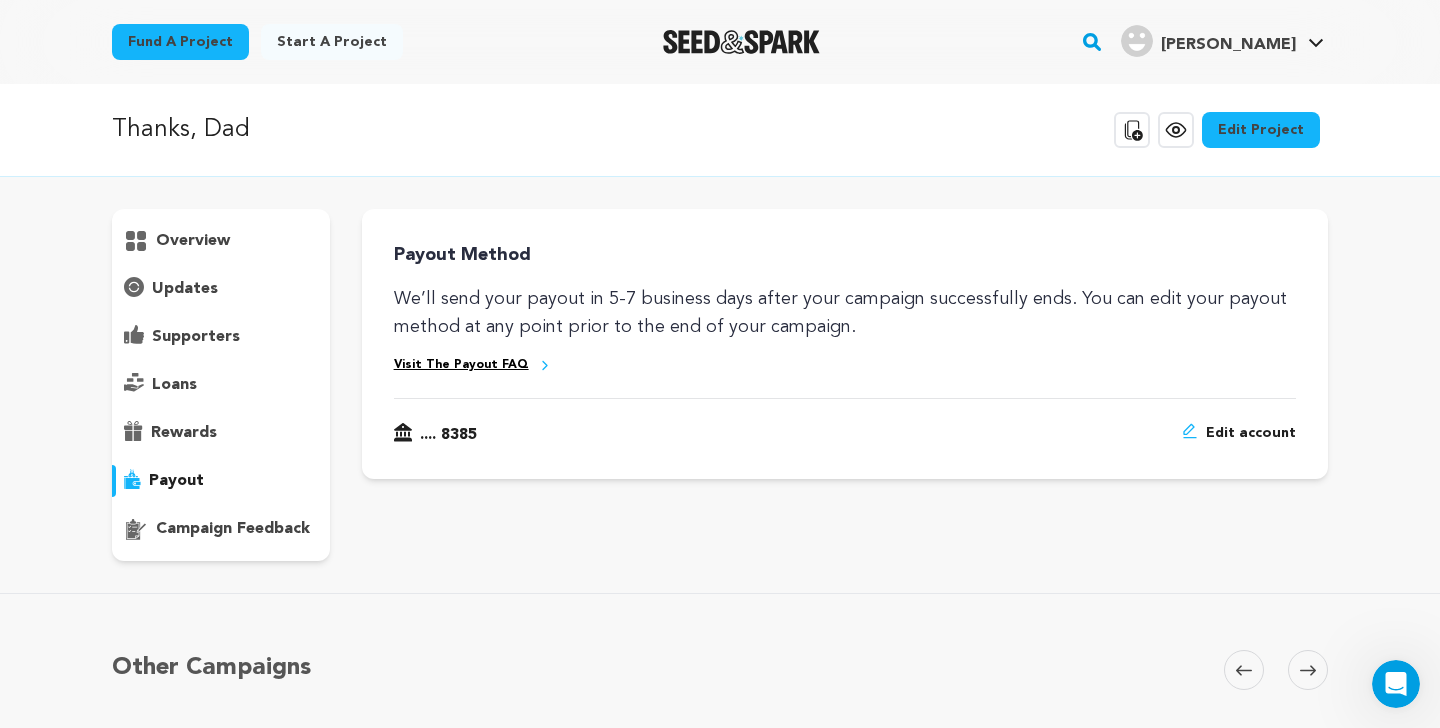 click on "campaign feedback" at bounding box center [233, 529] 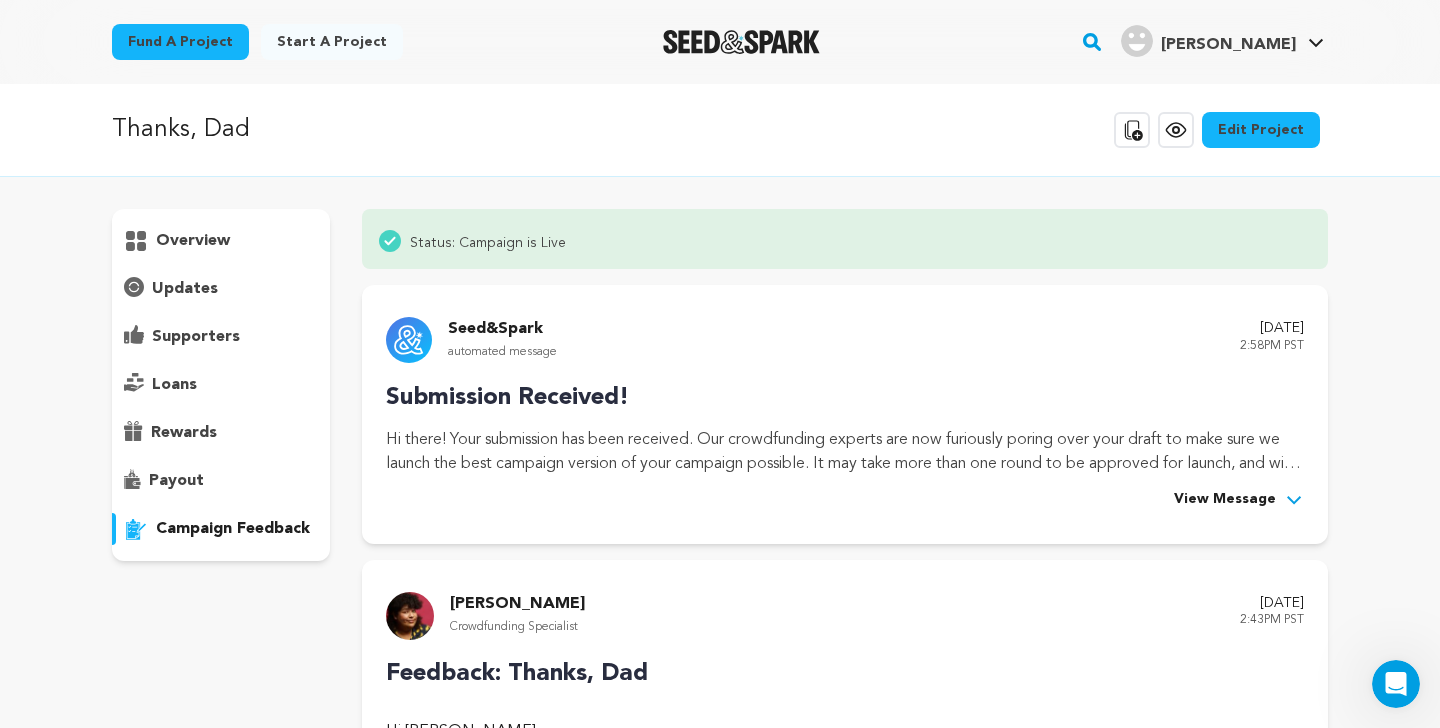 click on "overview" at bounding box center (221, 385) 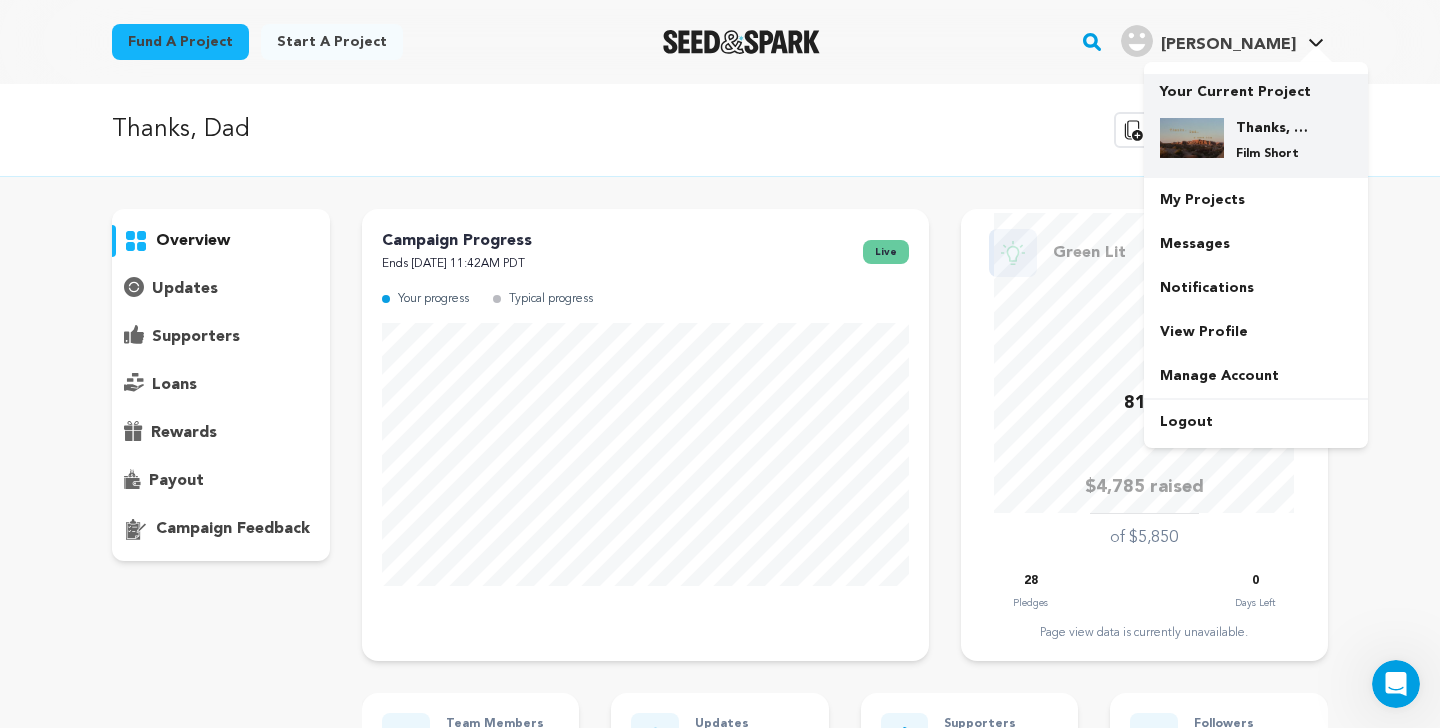 click on "Thanks, Dad" at bounding box center (1272, 128) 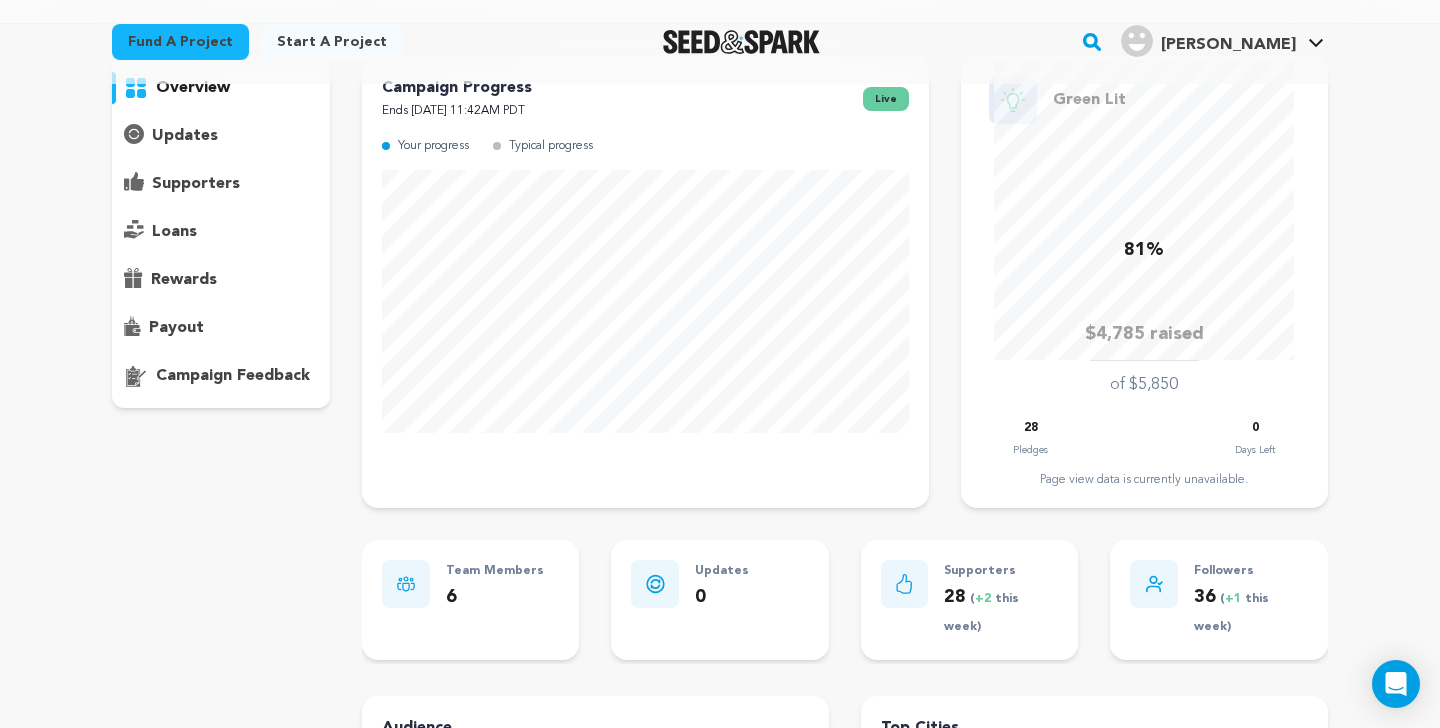 scroll, scrollTop: 0, scrollLeft: 0, axis: both 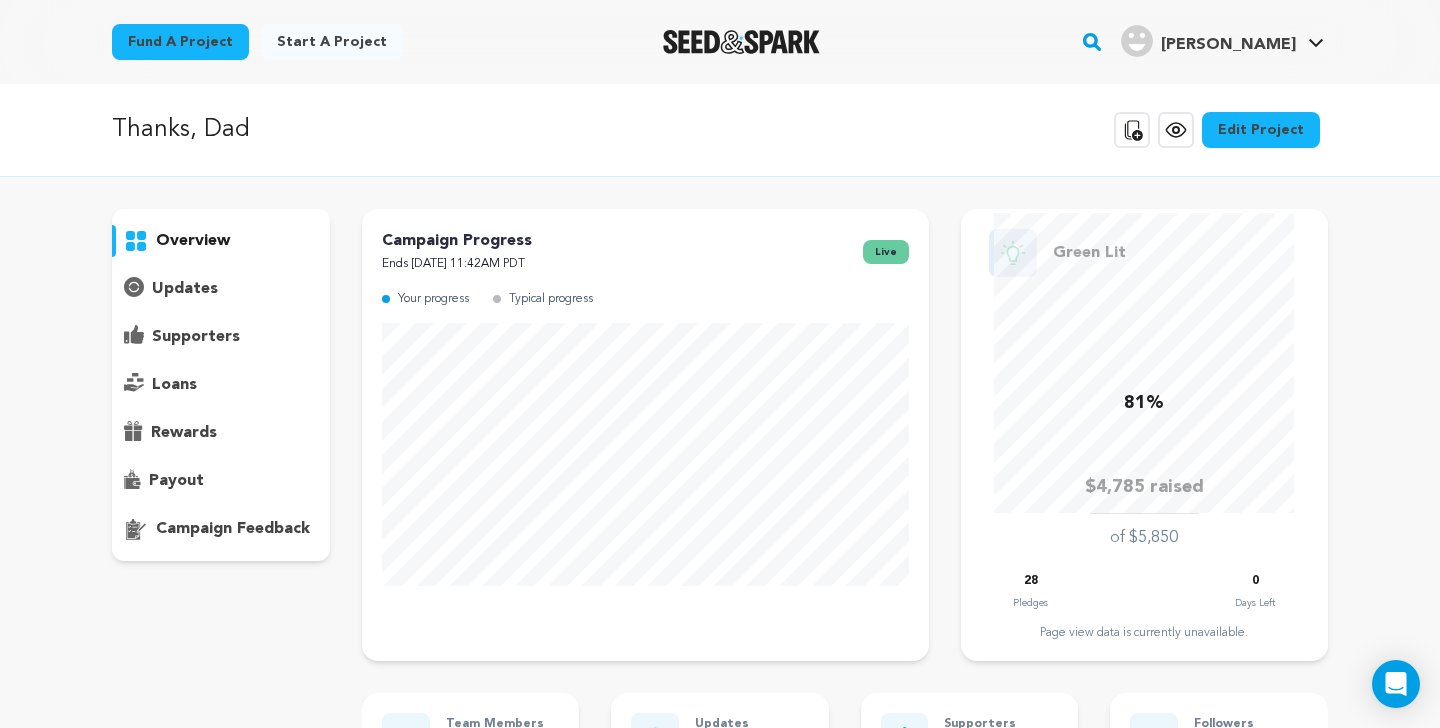 click on "supporters" at bounding box center (196, 337) 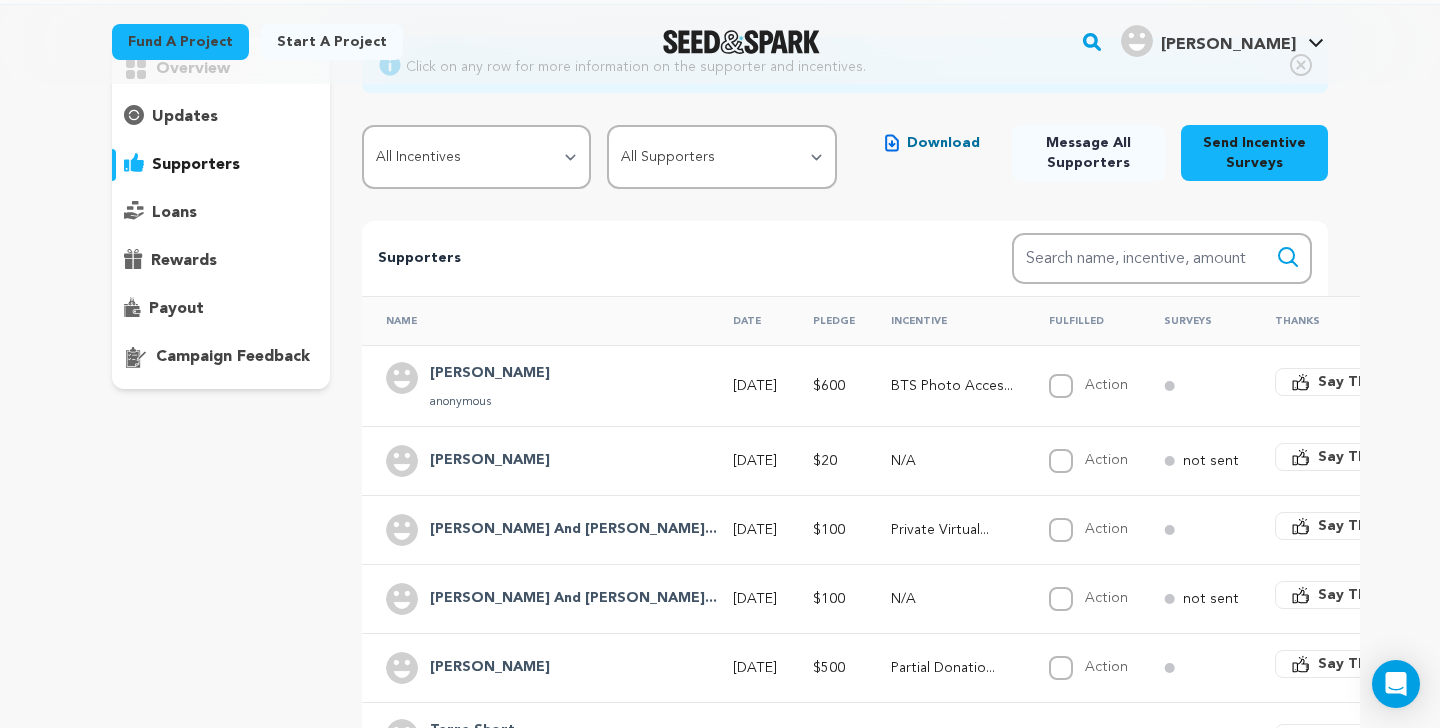 scroll, scrollTop: 174, scrollLeft: 0, axis: vertical 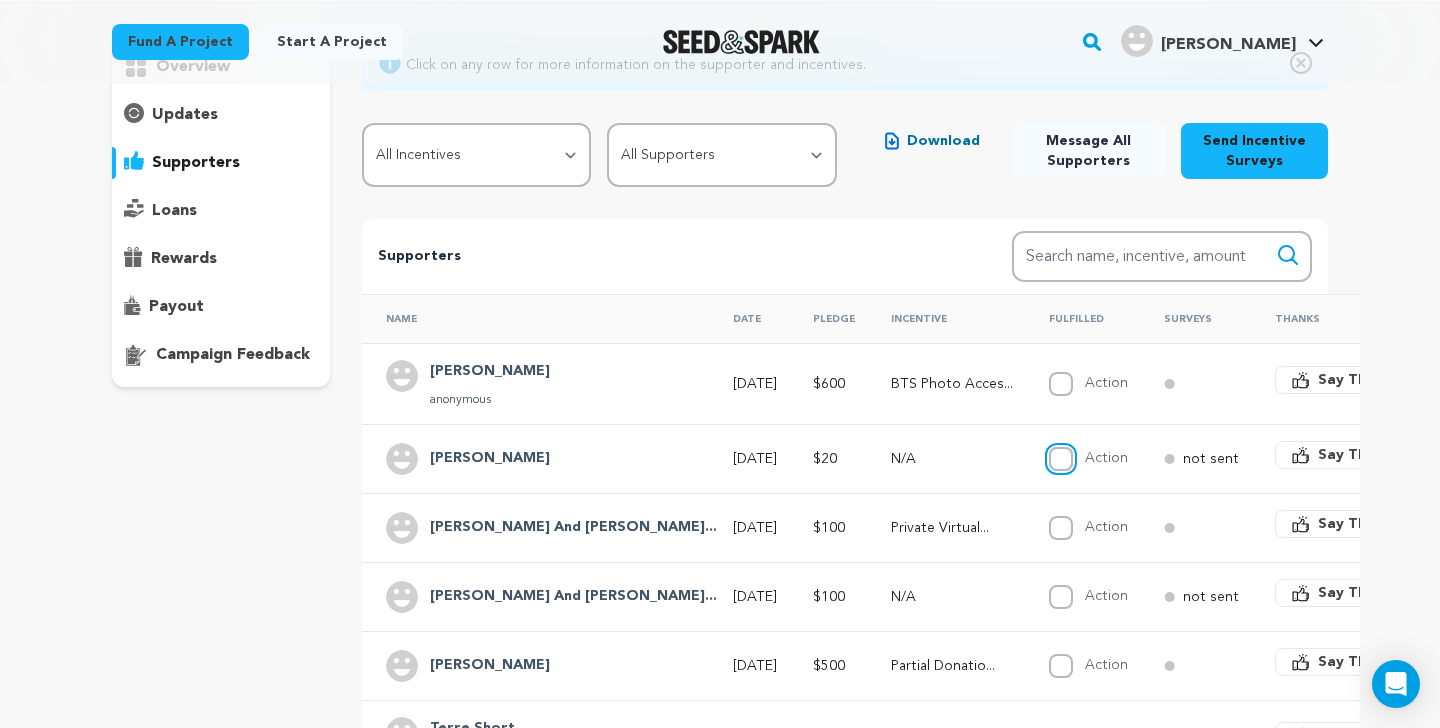 click on "Action" at bounding box center (1061, 459) 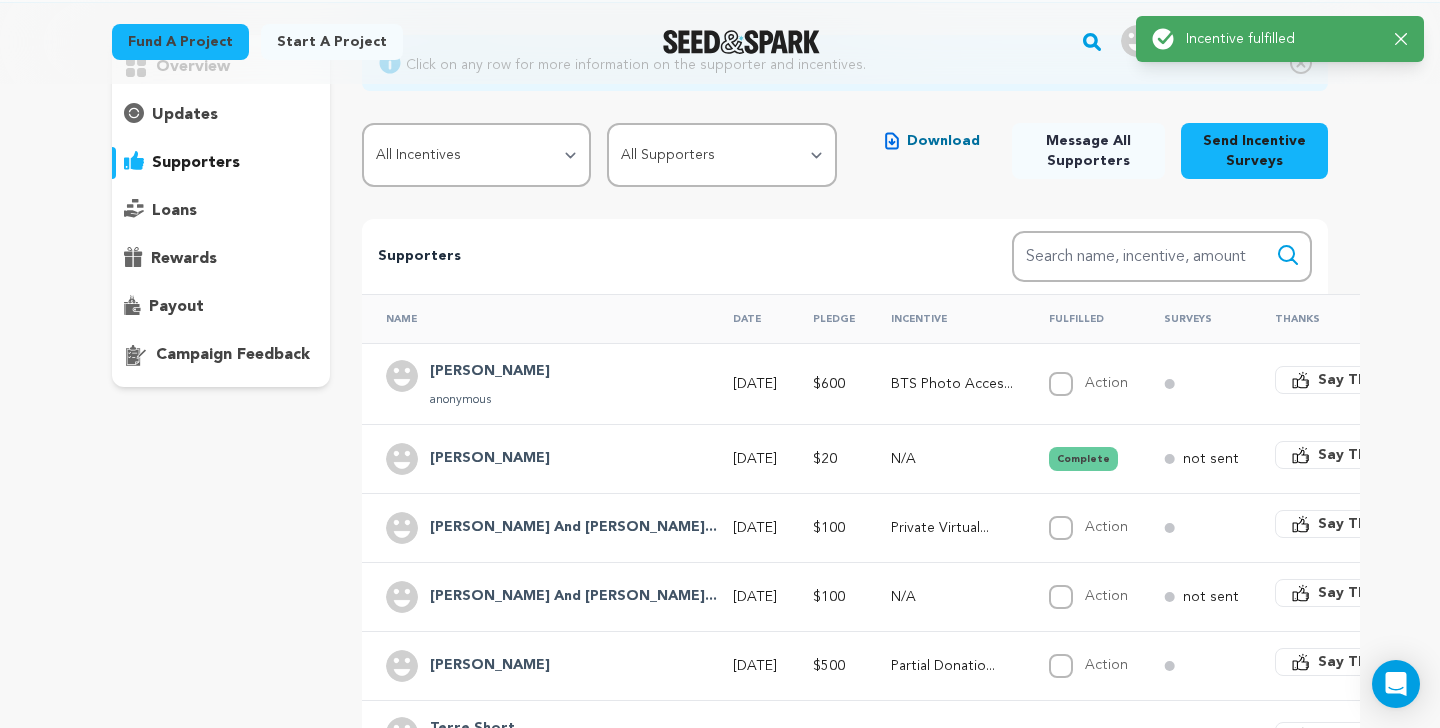 click on "Complete" at bounding box center [1083, 459] 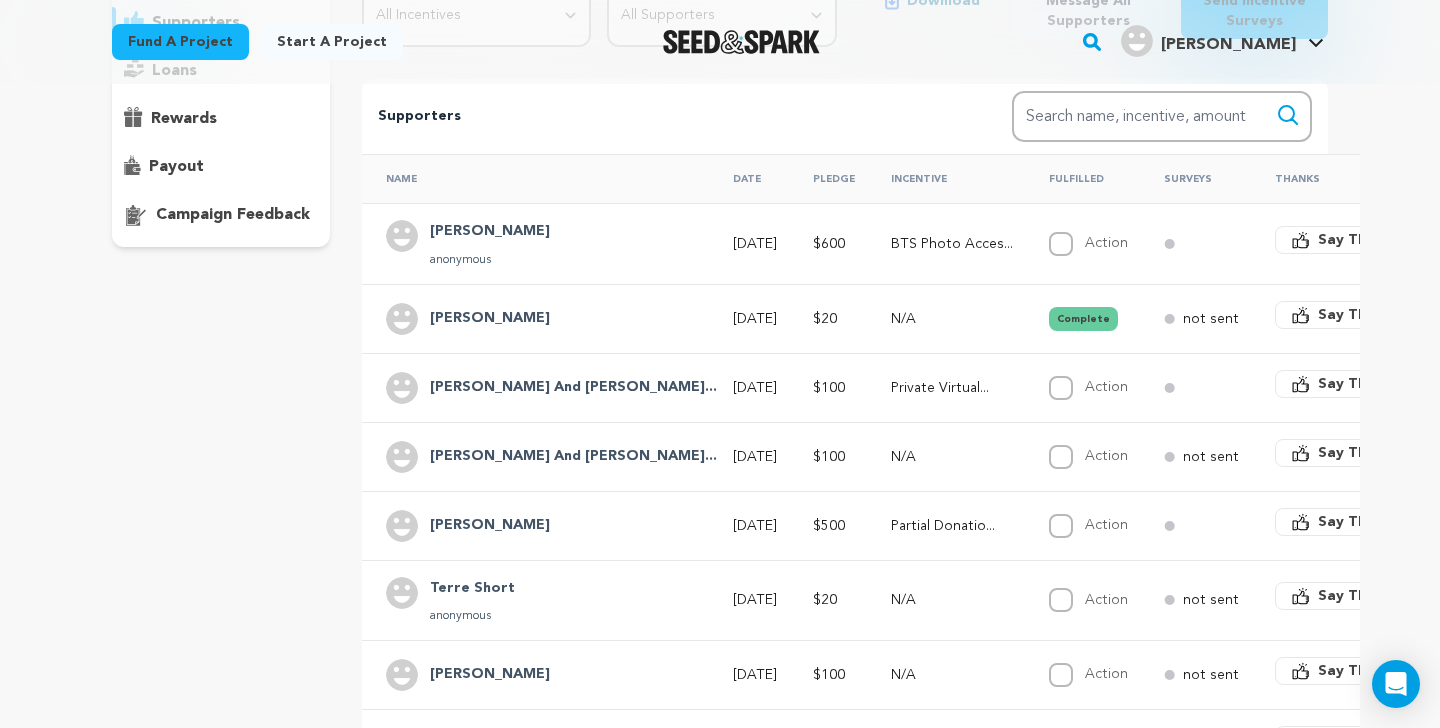 scroll, scrollTop: 344, scrollLeft: 0, axis: vertical 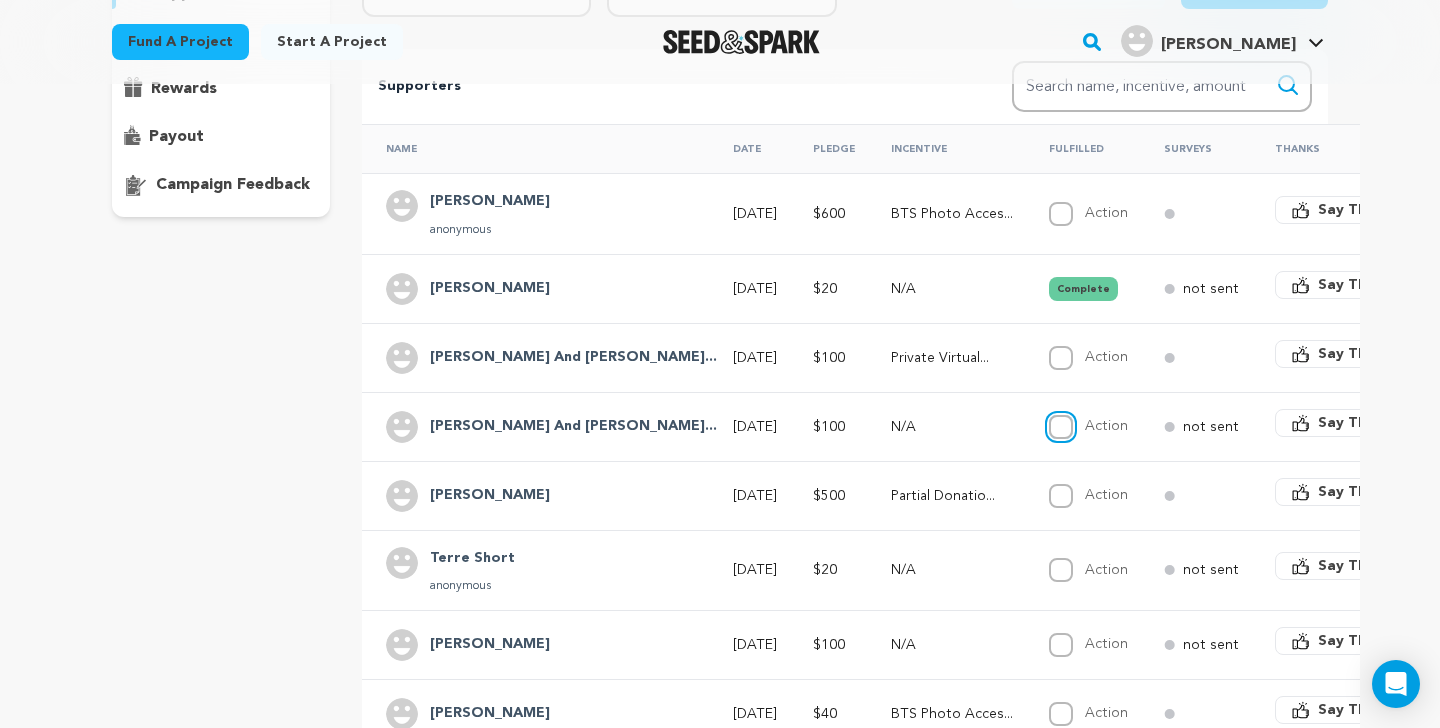 click on "Action" at bounding box center (1061, 427) 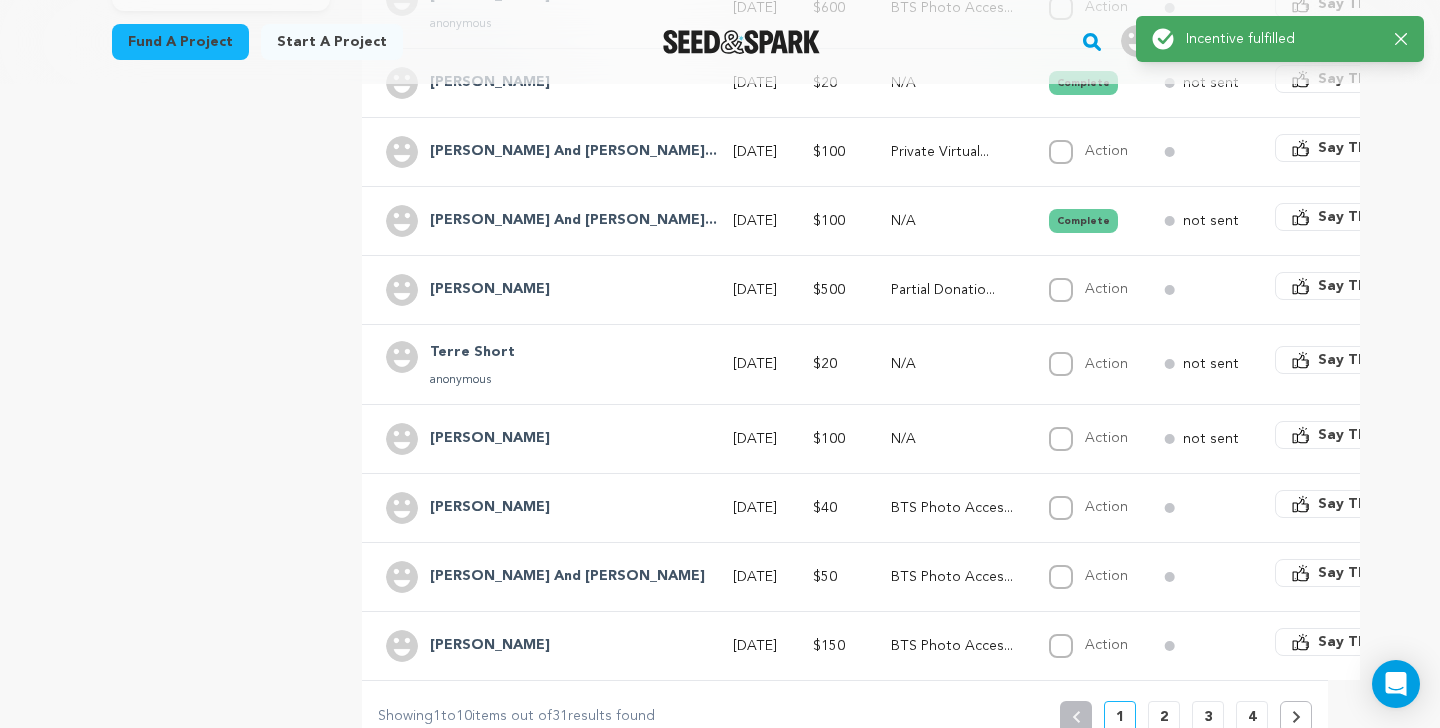 scroll, scrollTop: 566, scrollLeft: 0, axis: vertical 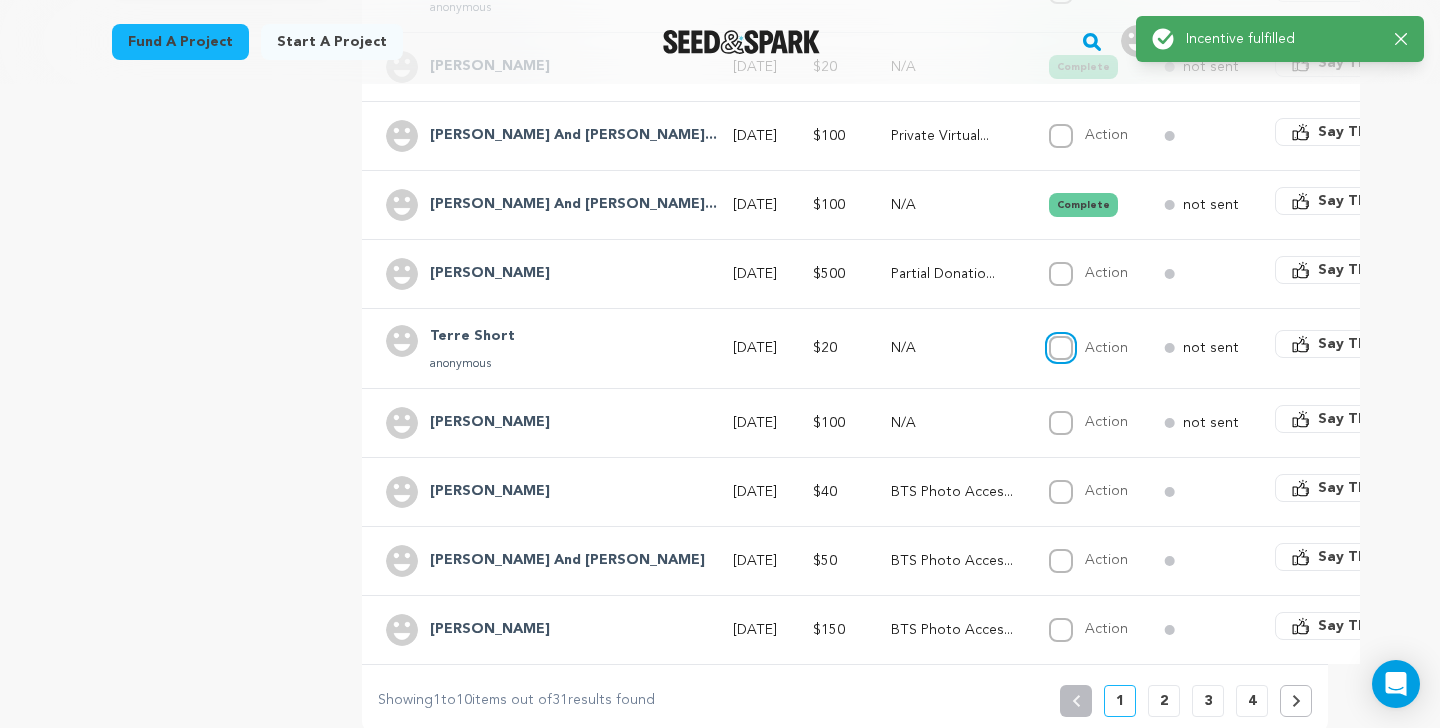 click on "Action" at bounding box center (1061, 348) 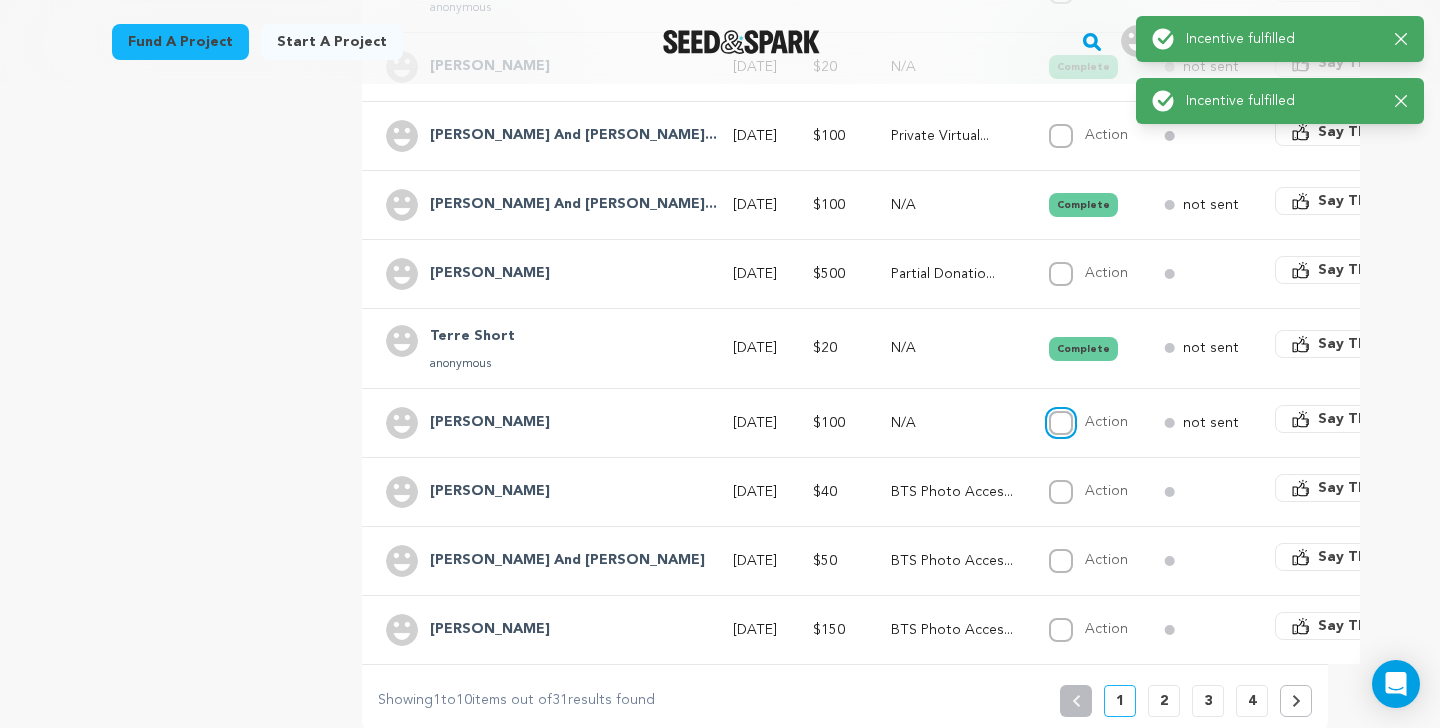 click on "Action" at bounding box center [1061, 423] 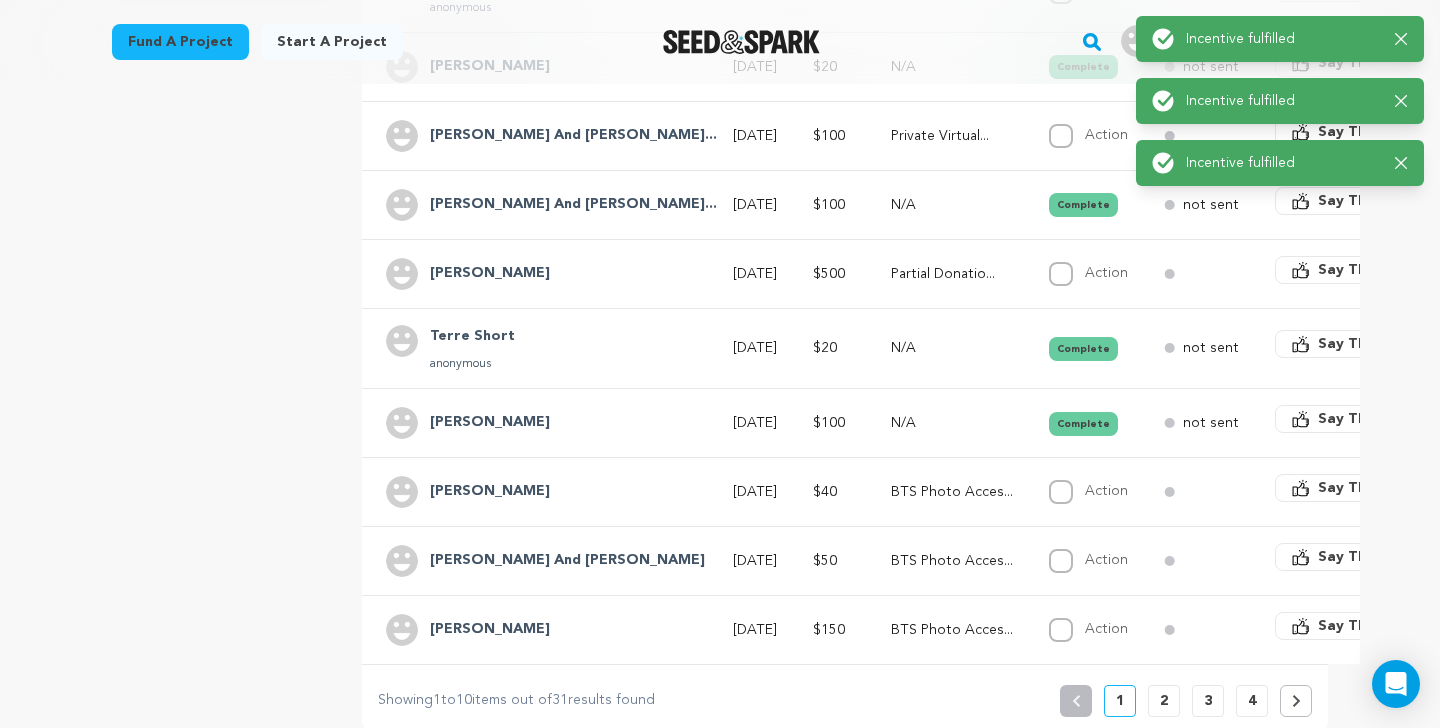 click on "Complete" at bounding box center [1083, 424] 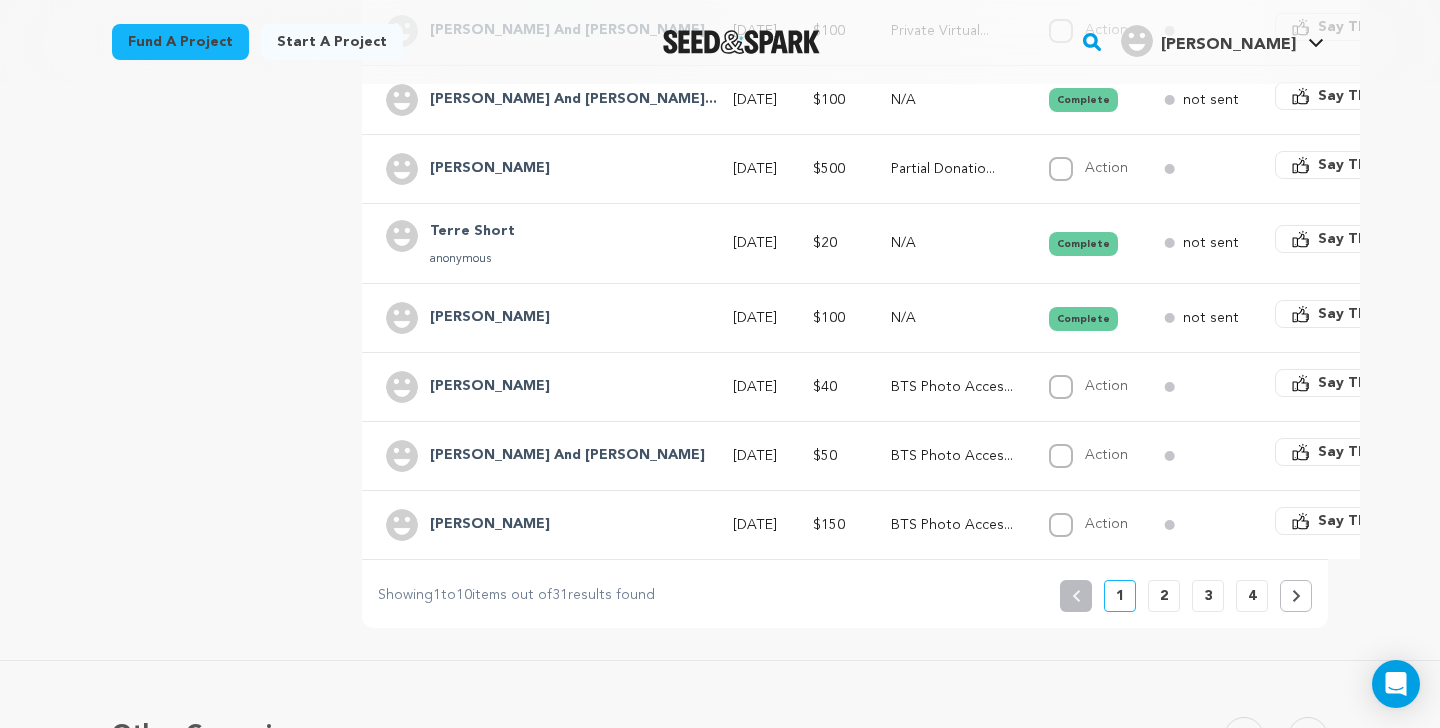 scroll, scrollTop: 685, scrollLeft: 0, axis: vertical 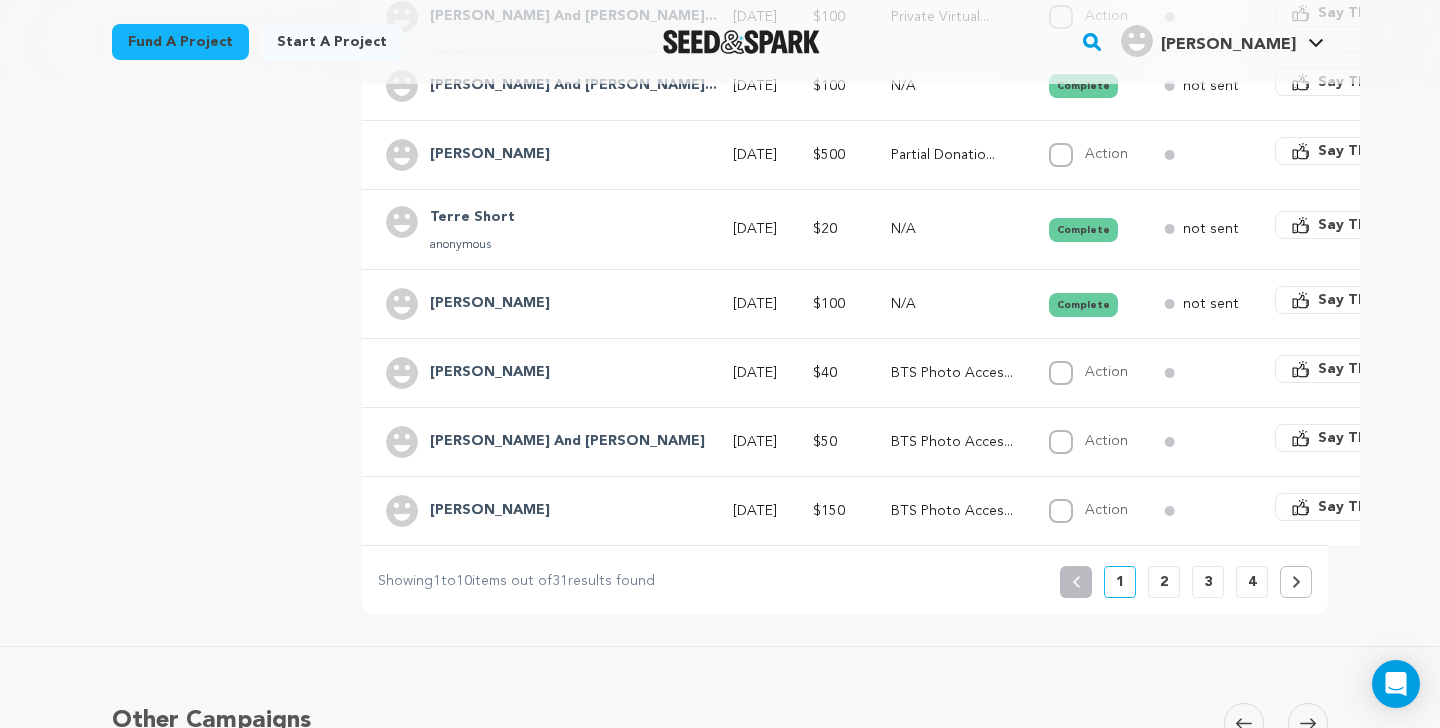 click on "2" at bounding box center (1164, 582) 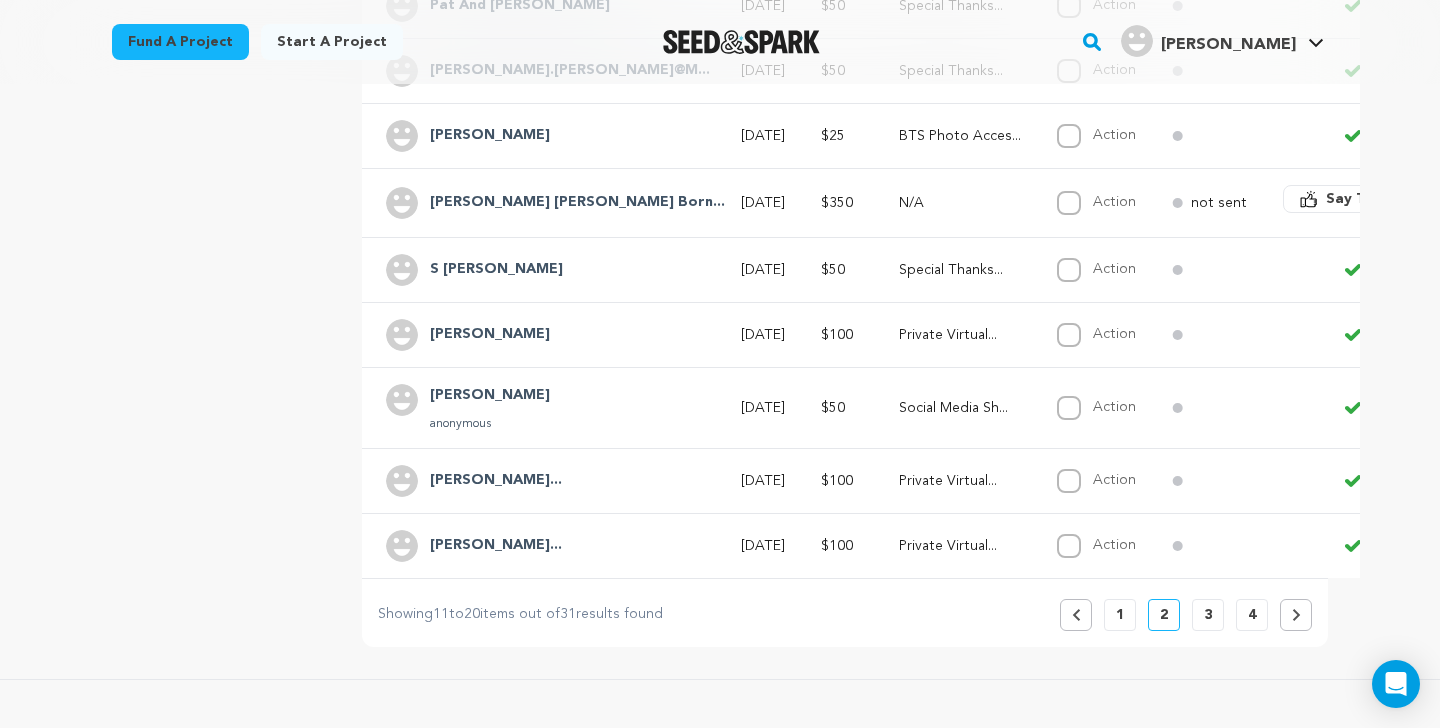 scroll, scrollTop: 611, scrollLeft: 0, axis: vertical 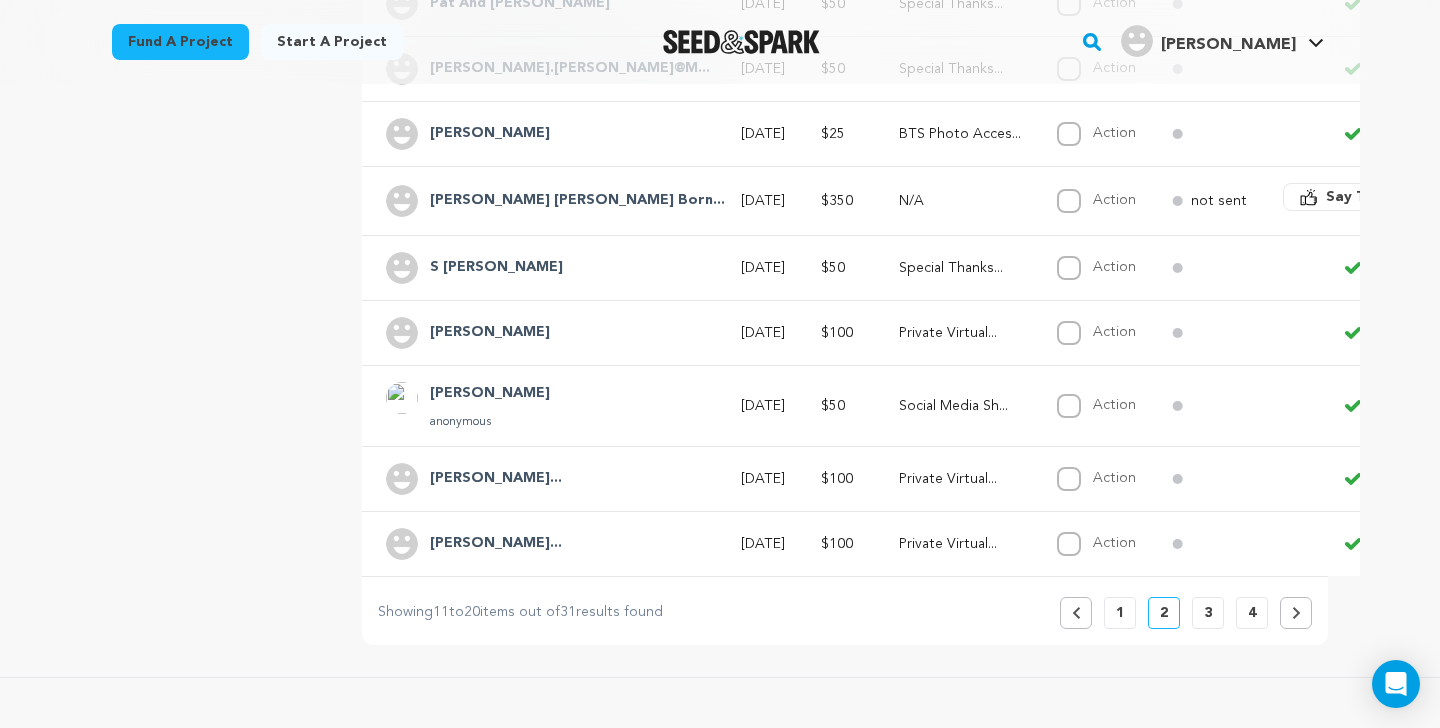 click on "3" at bounding box center [1208, 613] 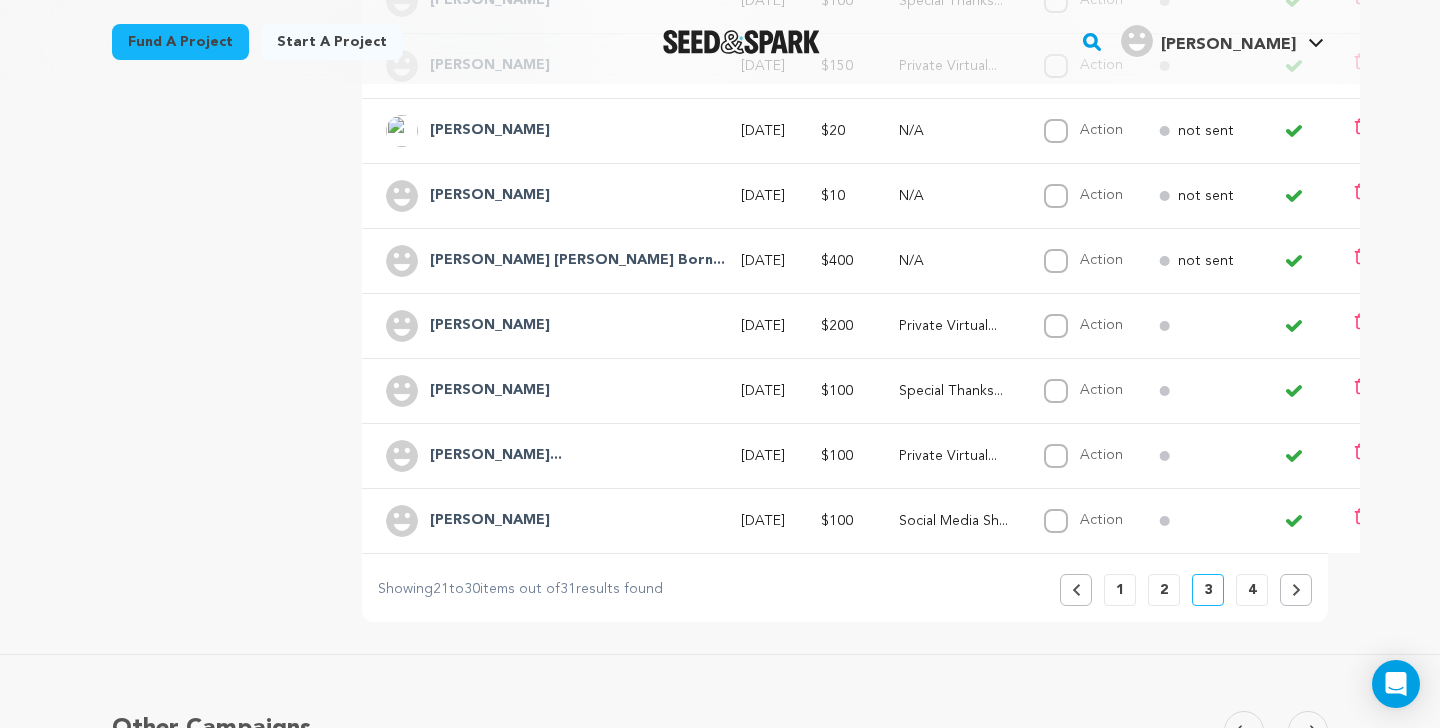 scroll, scrollTop: 625, scrollLeft: 0, axis: vertical 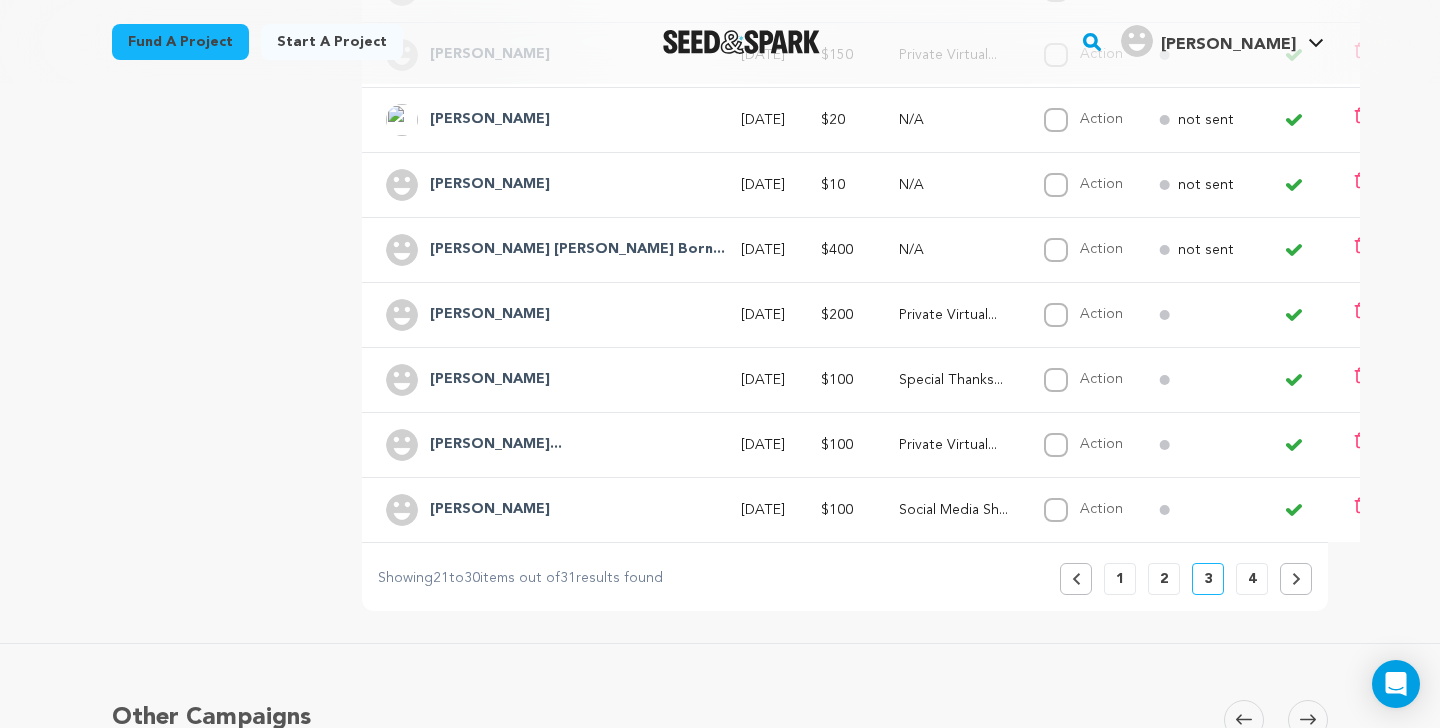 click on "4" at bounding box center (1252, 579) 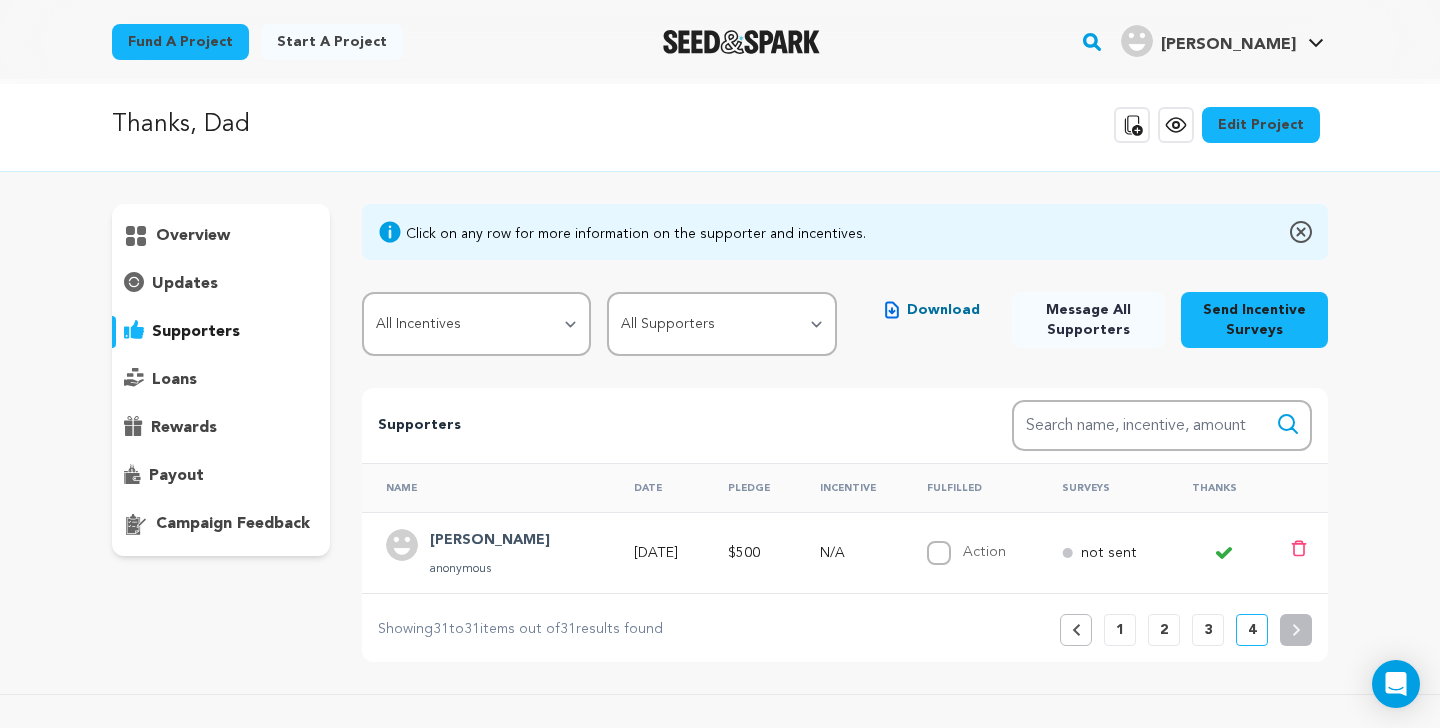 scroll, scrollTop: 0, scrollLeft: 0, axis: both 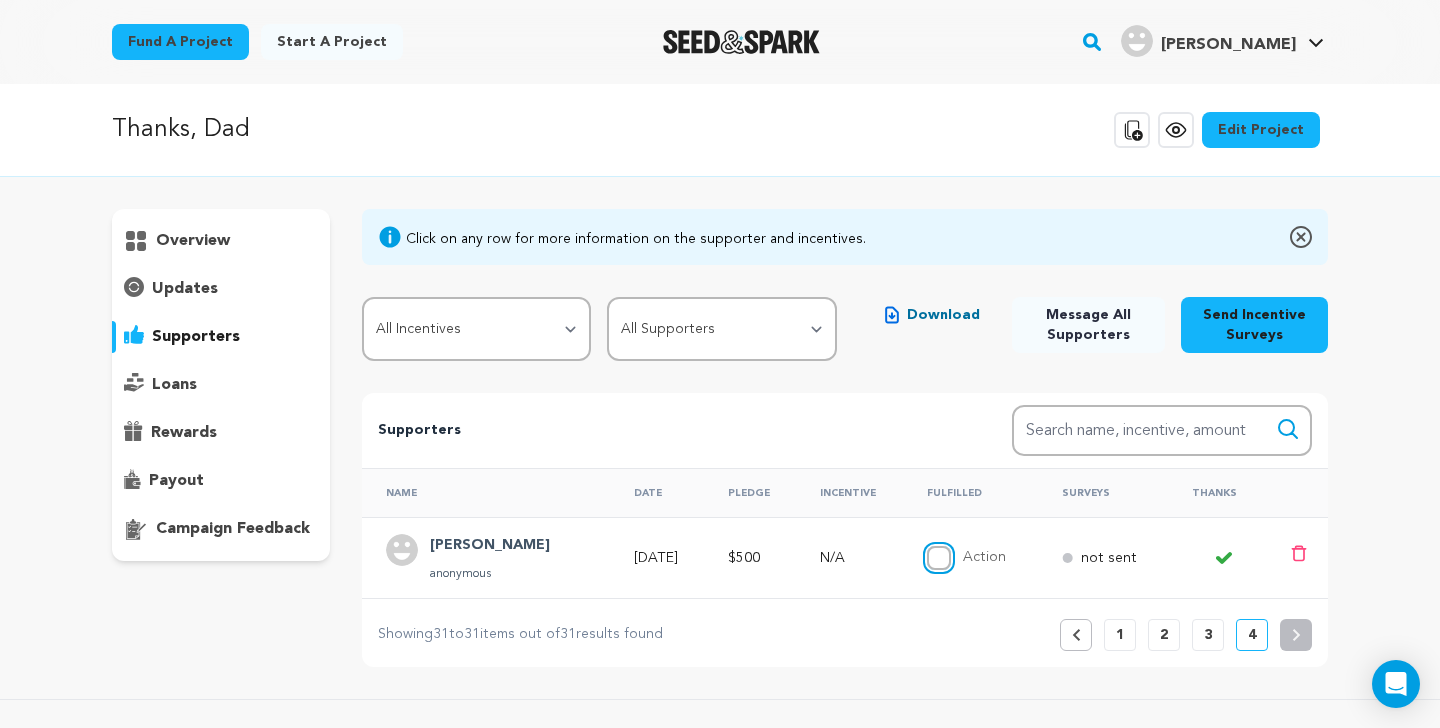 click on "Action" at bounding box center (939, 558) 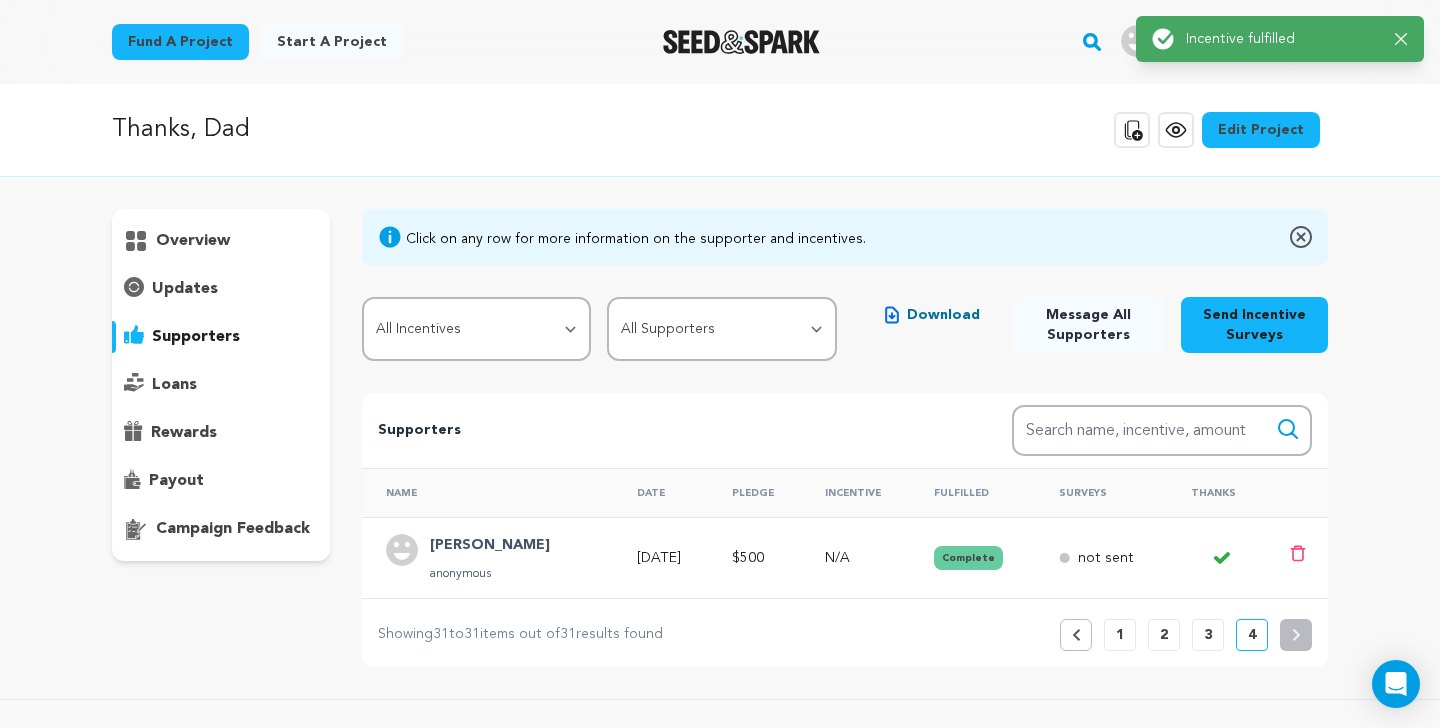 click on "3" at bounding box center [1208, 635] 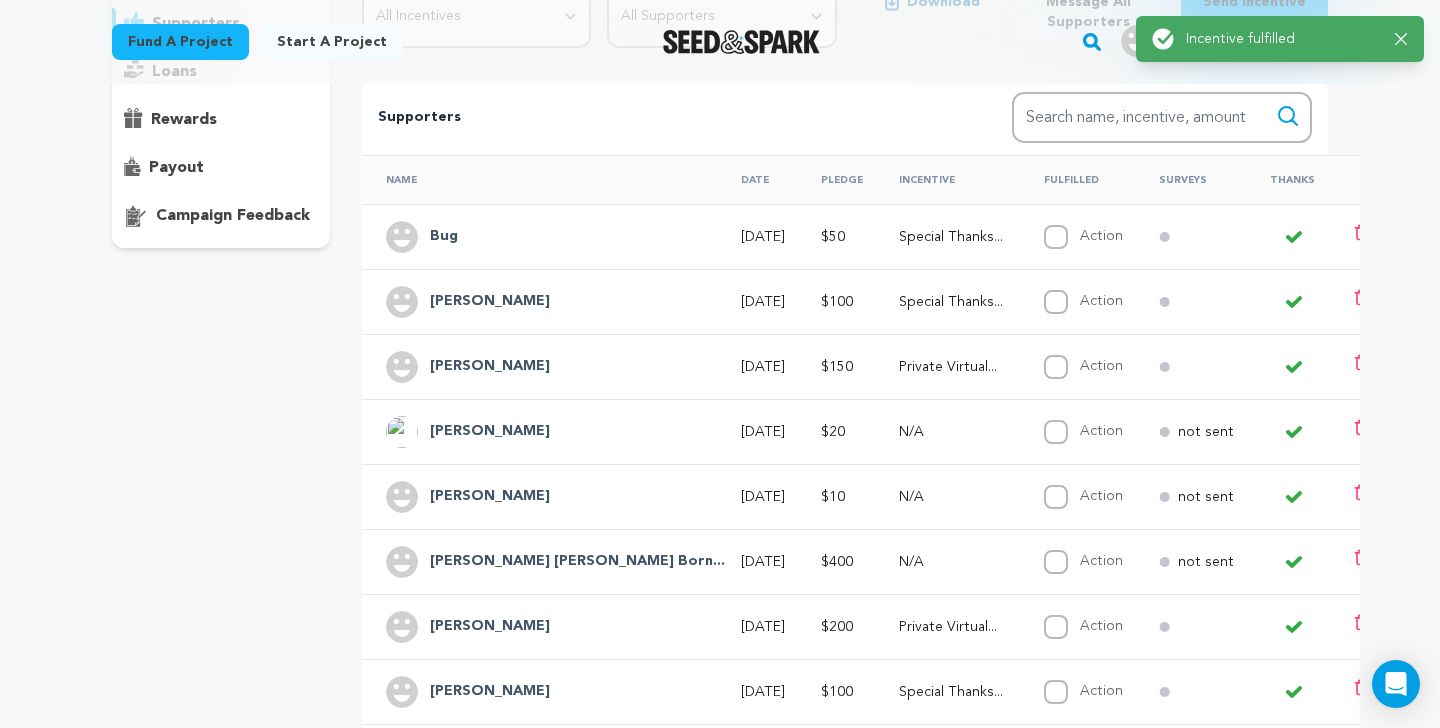 scroll, scrollTop: 529, scrollLeft: 0, axis: vertical 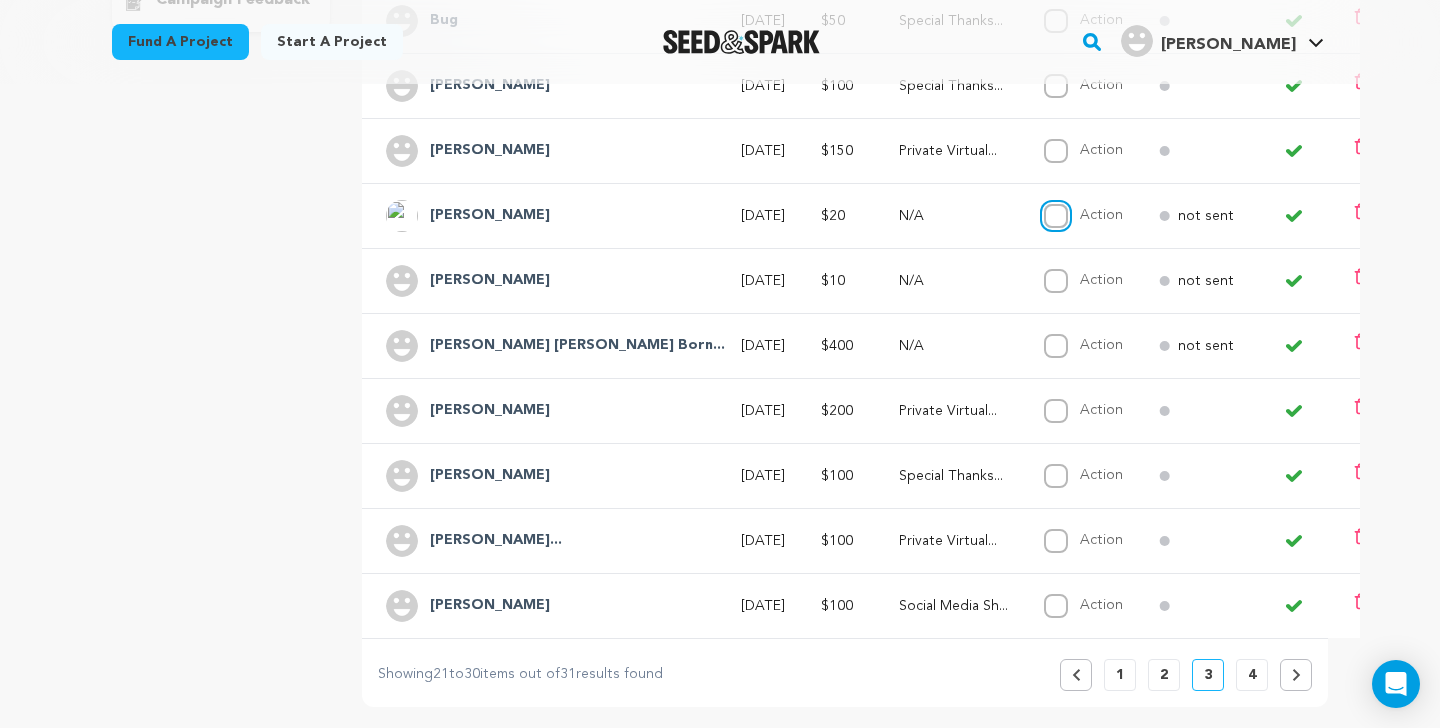 click on "Action" at bounding box center [1056, 216] 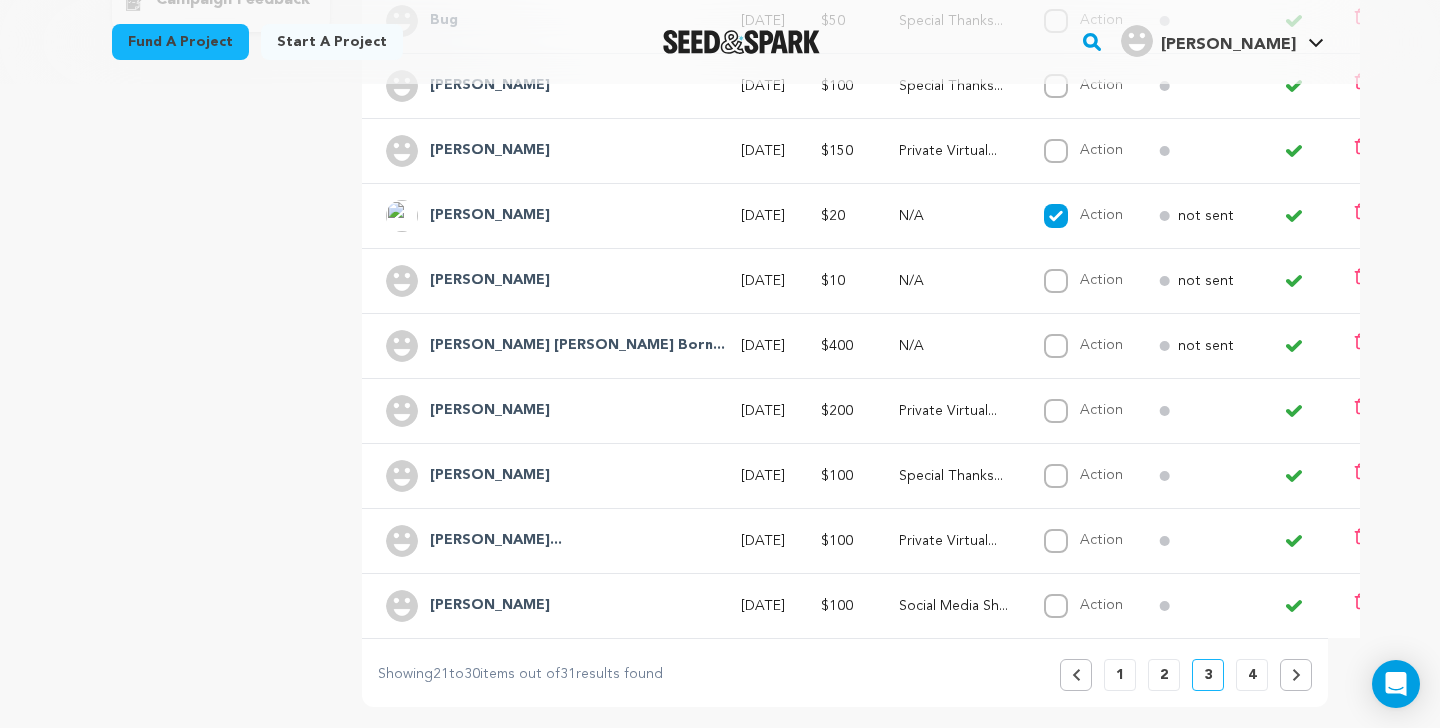 click on "Action
Complete" at bounding box center (1077, 280) 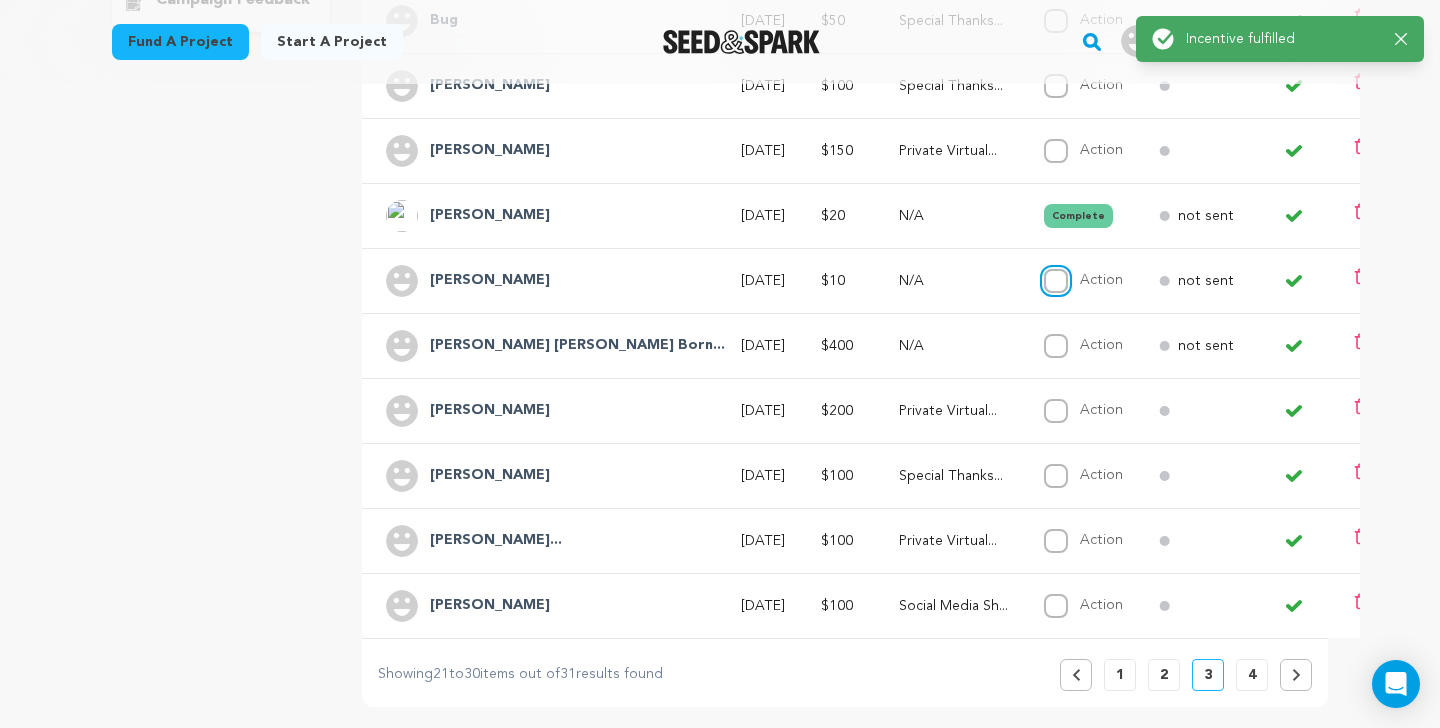 click on "Action" at bounding box center (1056, 281) 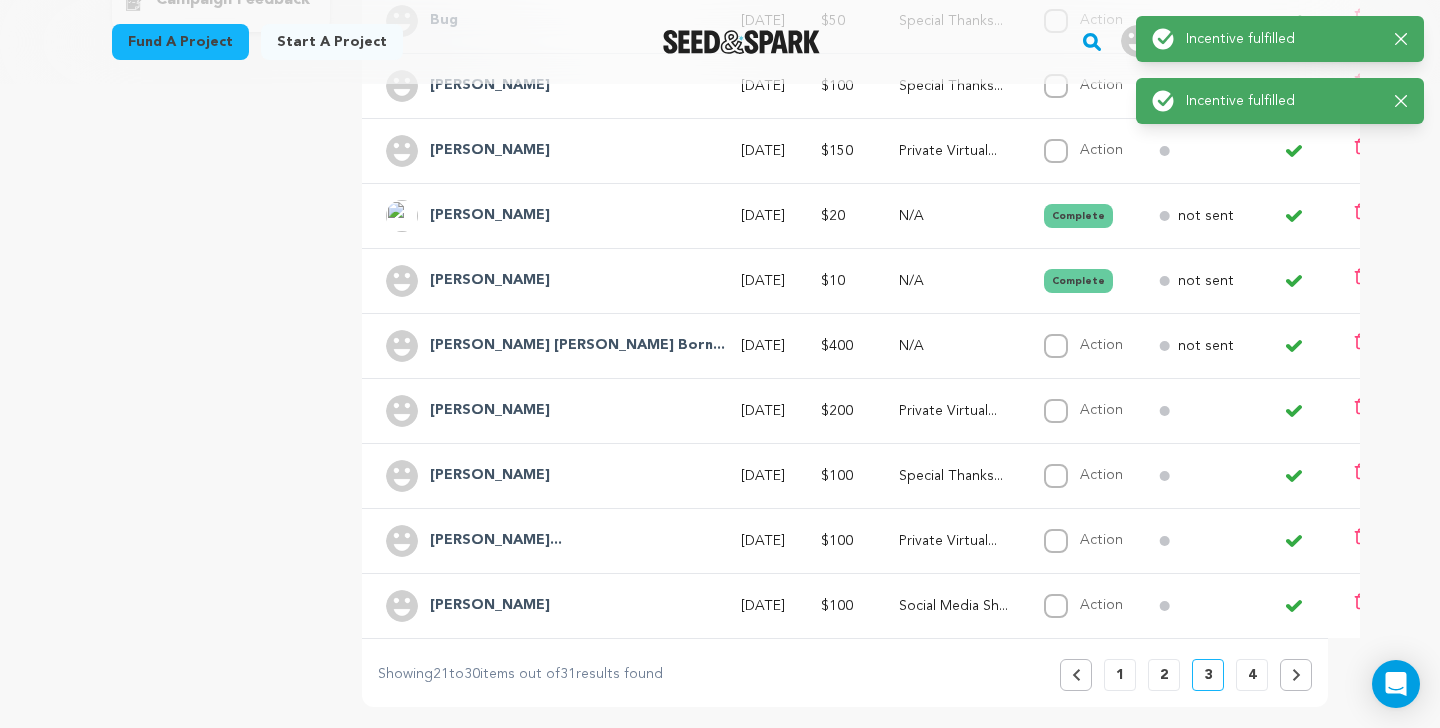click on "Action
Complete" at bounding box center [1077, 345] 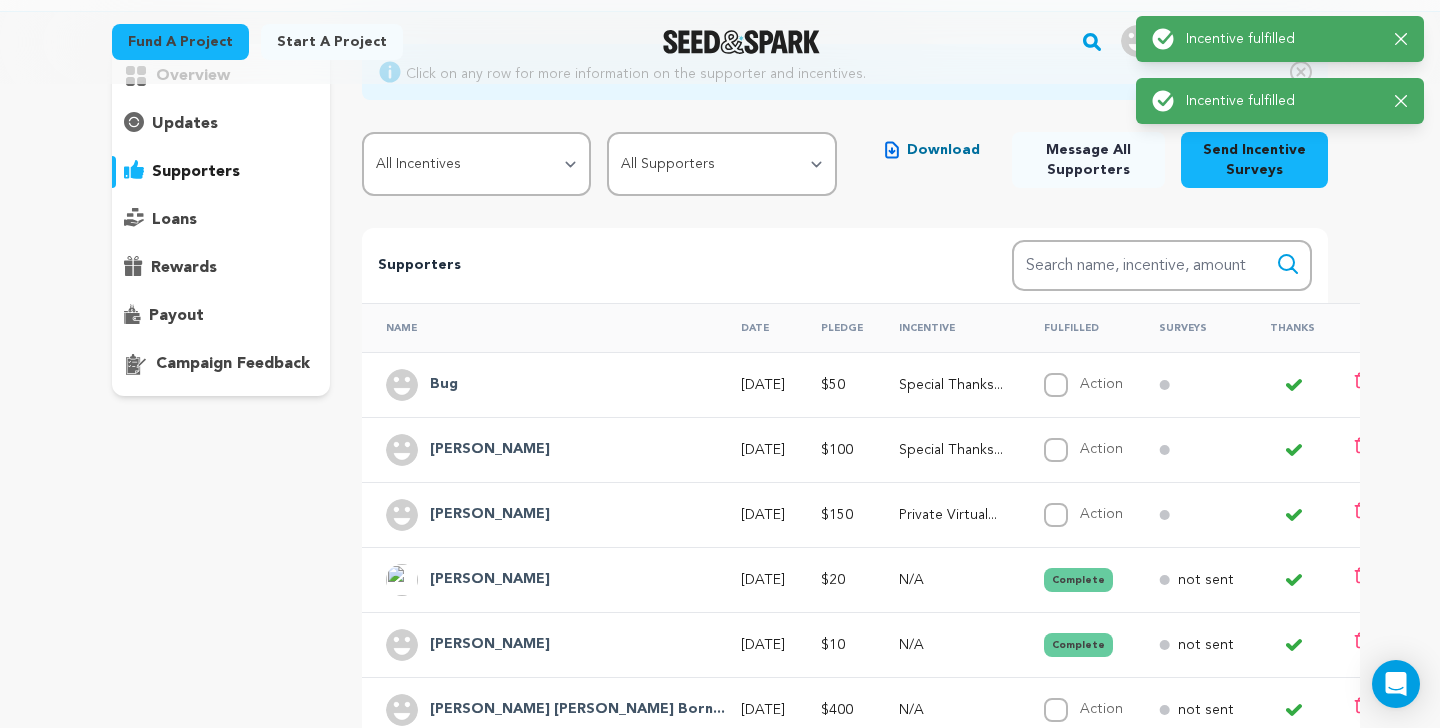 scroll, scrollTop: 471, scrollLeft: 0, axis: vertical 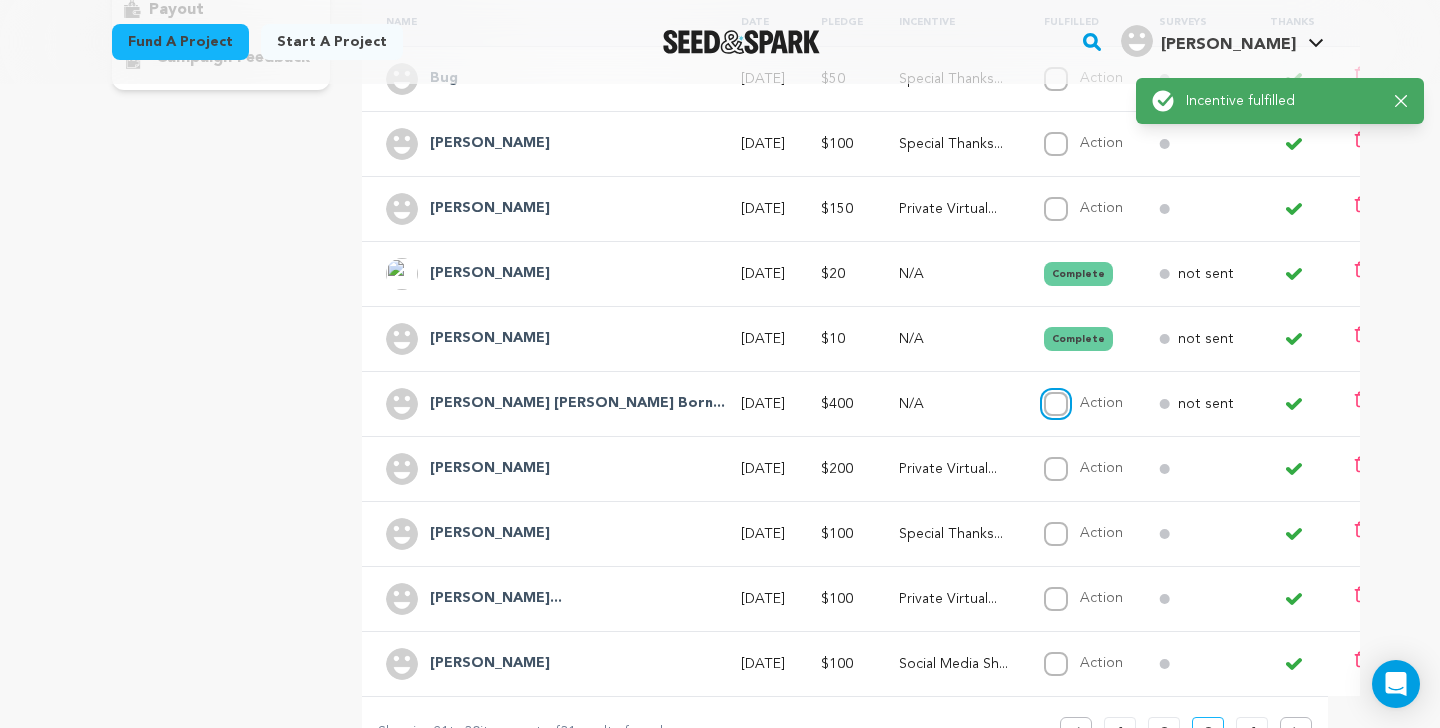 click on "Action" at bounding box center (1056, 404) 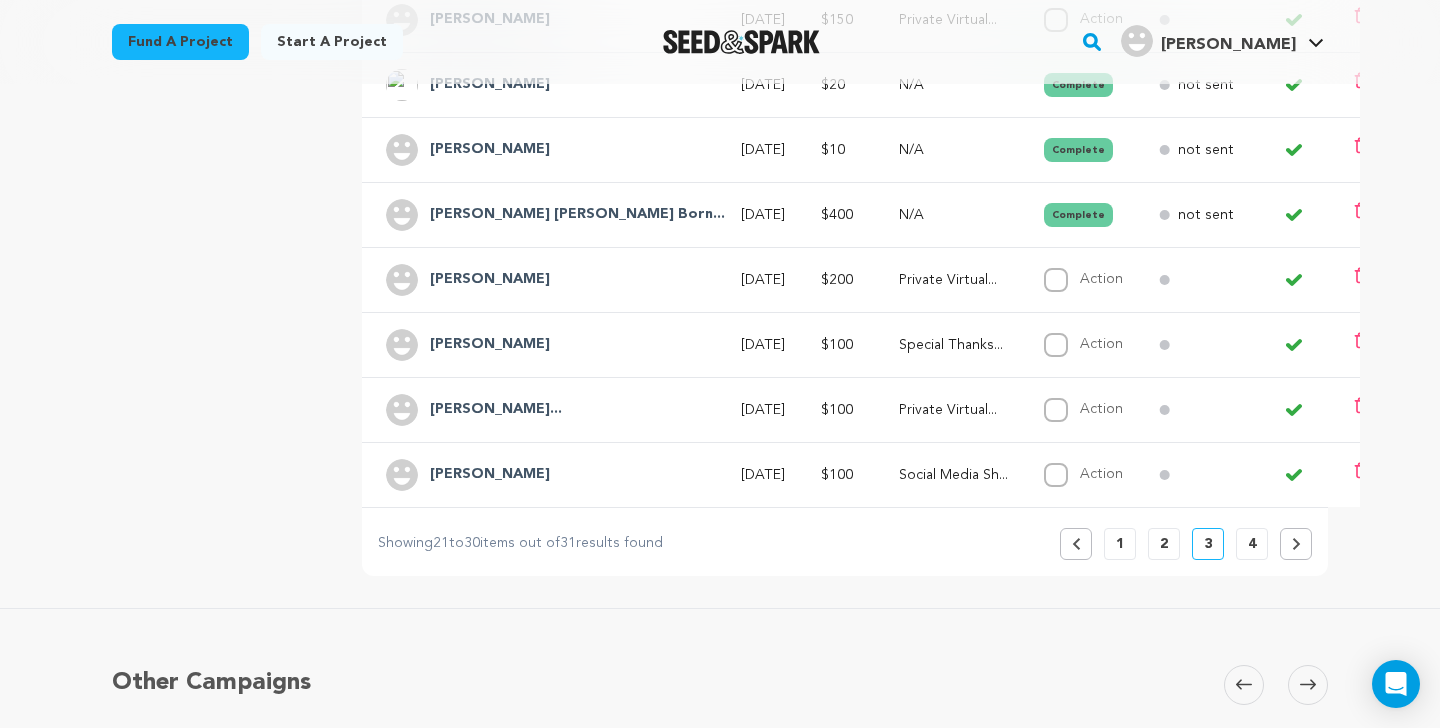 scroll, scrollTop: 665, scrollLeft: 0, axis: vertical 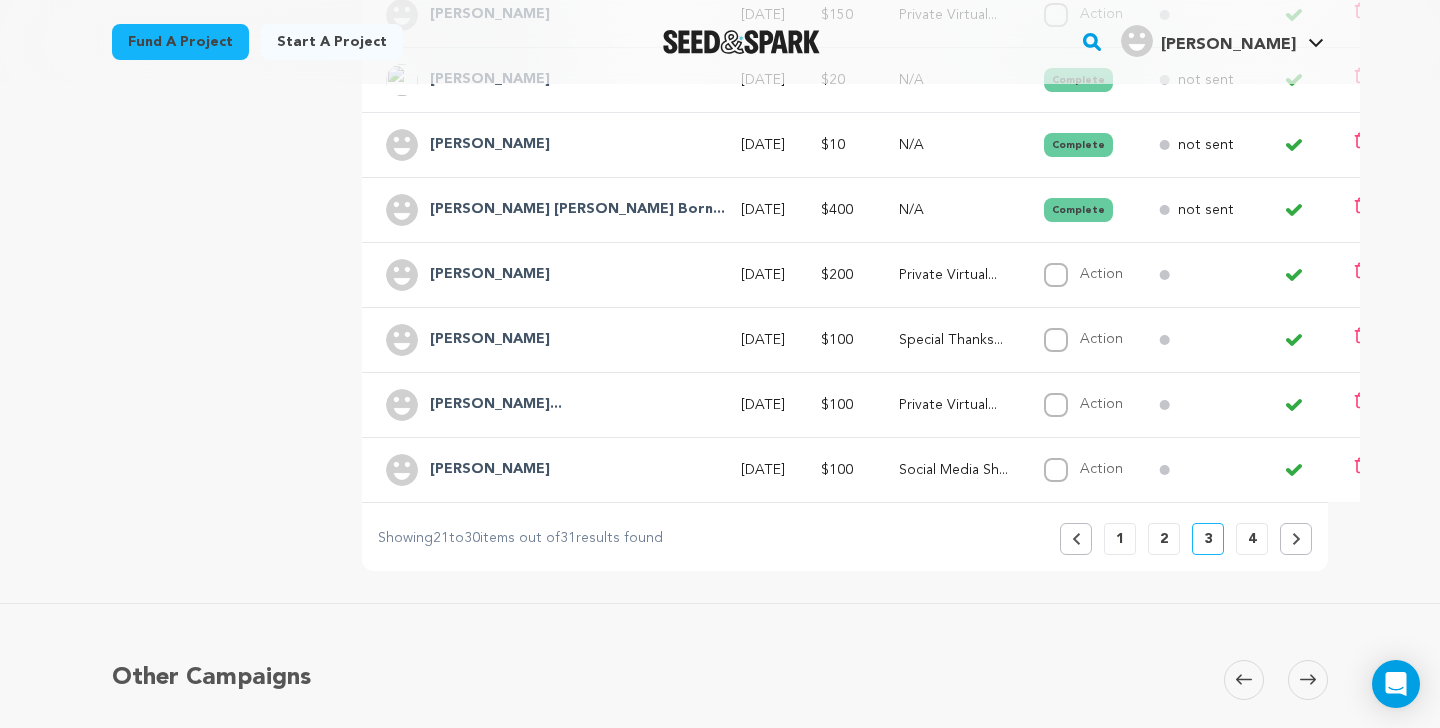 click on "2" at bounding box center [1164, 539] 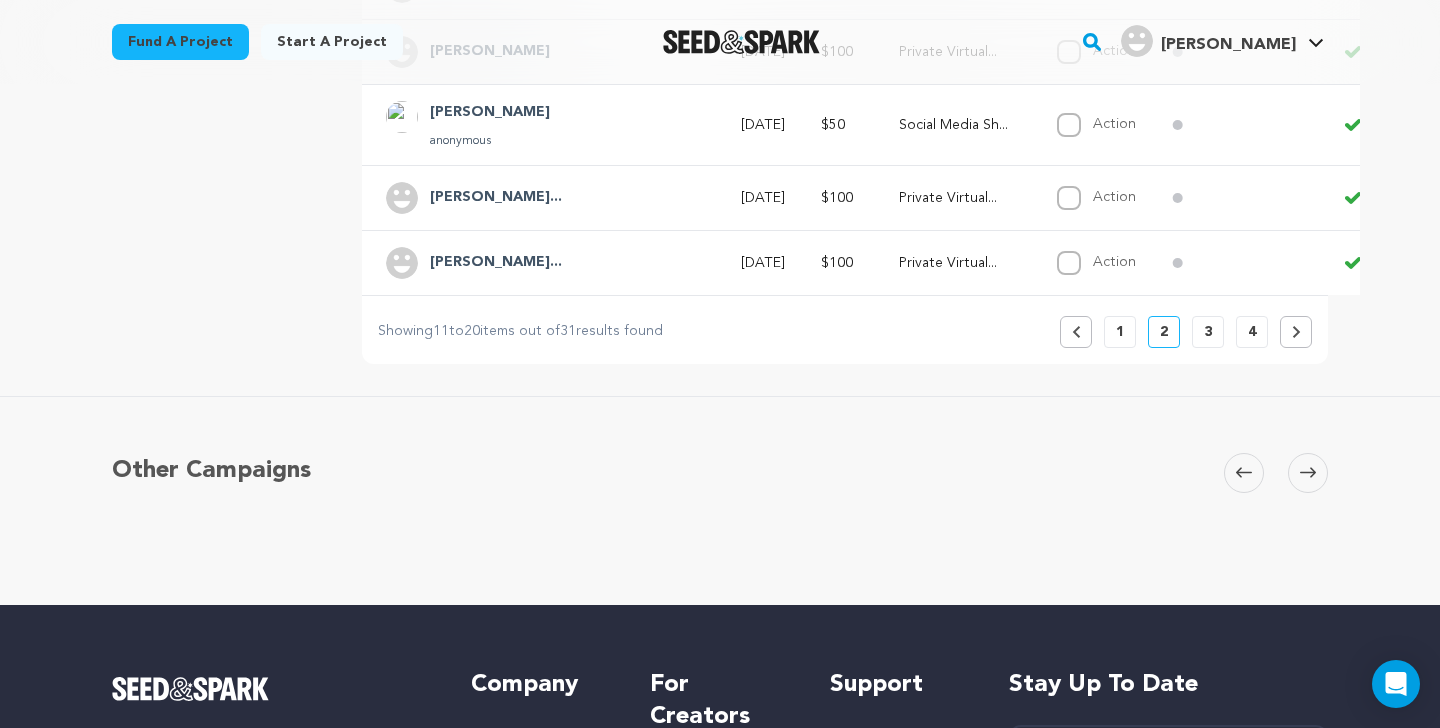 scroll, scrollTop: 882, scrollLeft: 0, axis: vertical 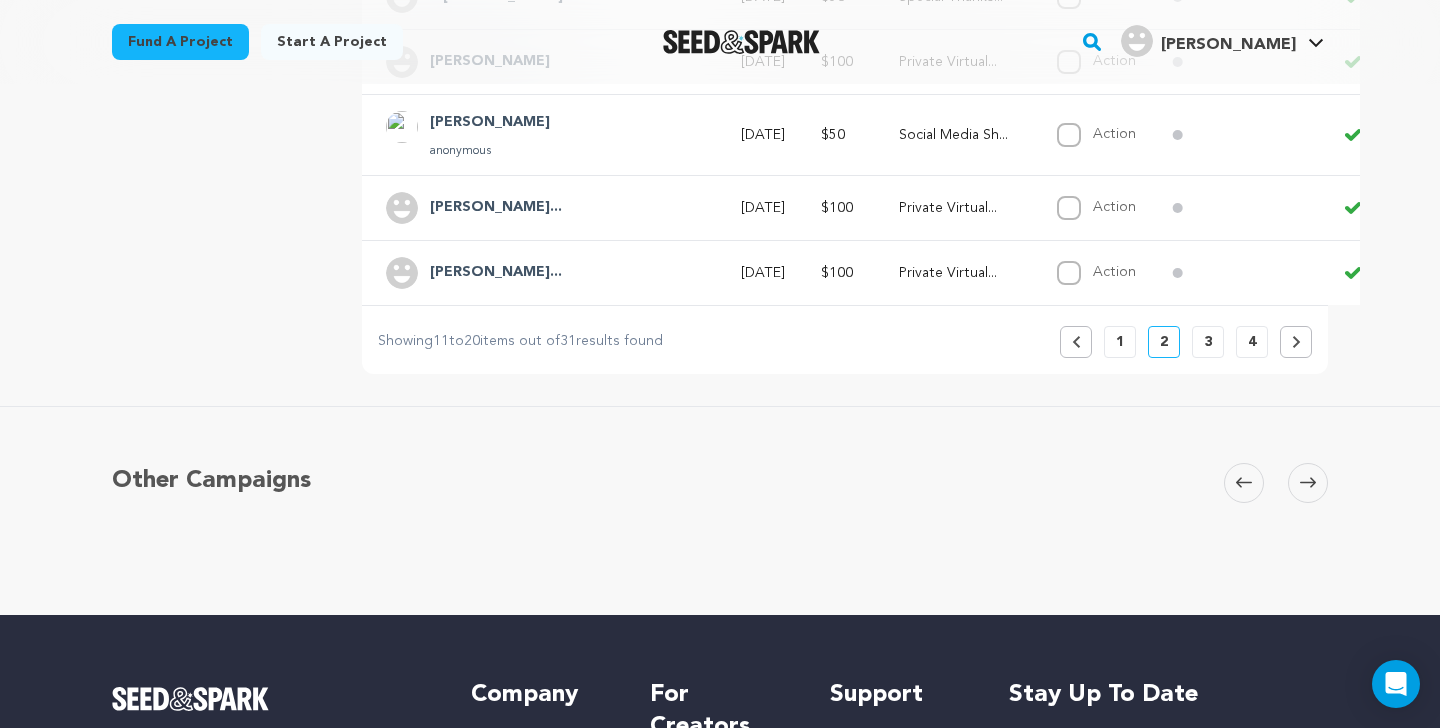 click on "1" at bounding box center (1120, 342) 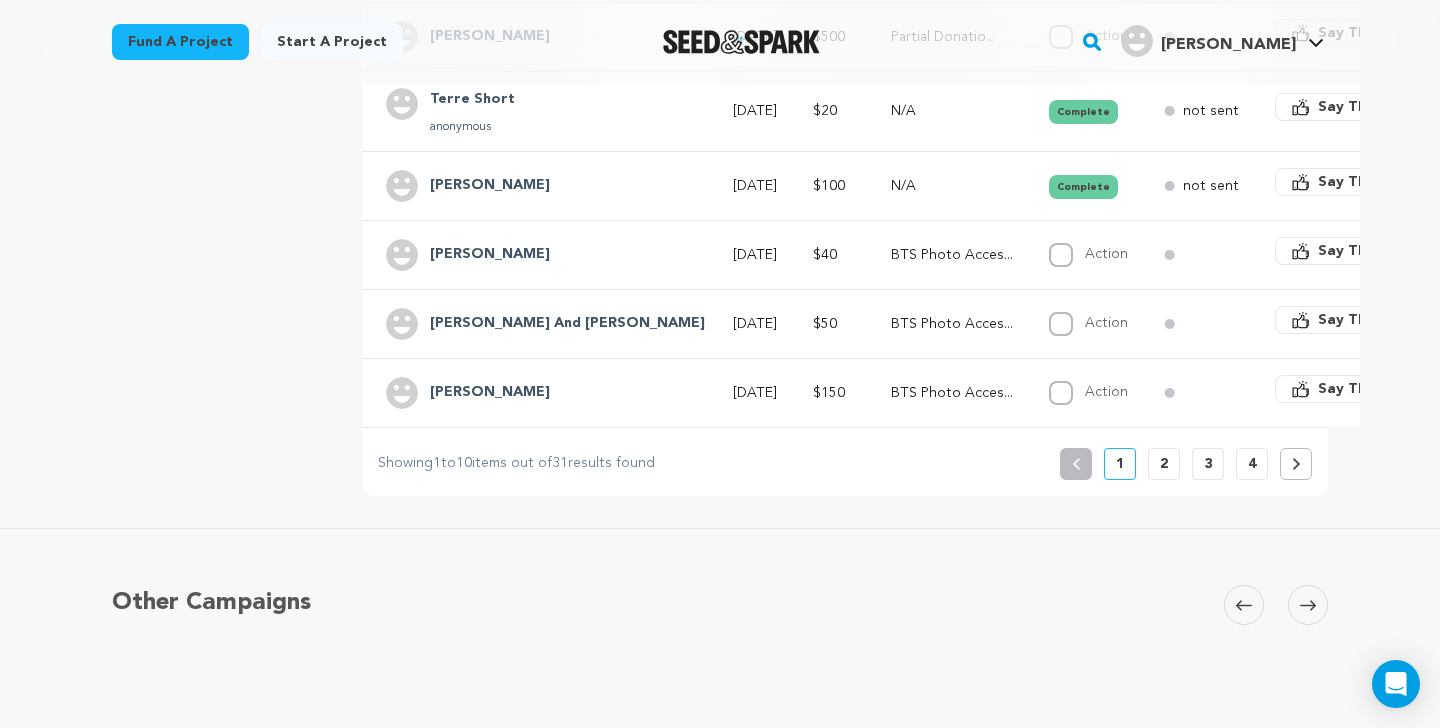 scroll, scrollTop: 801, scrollLeft: 0, axis: vertical 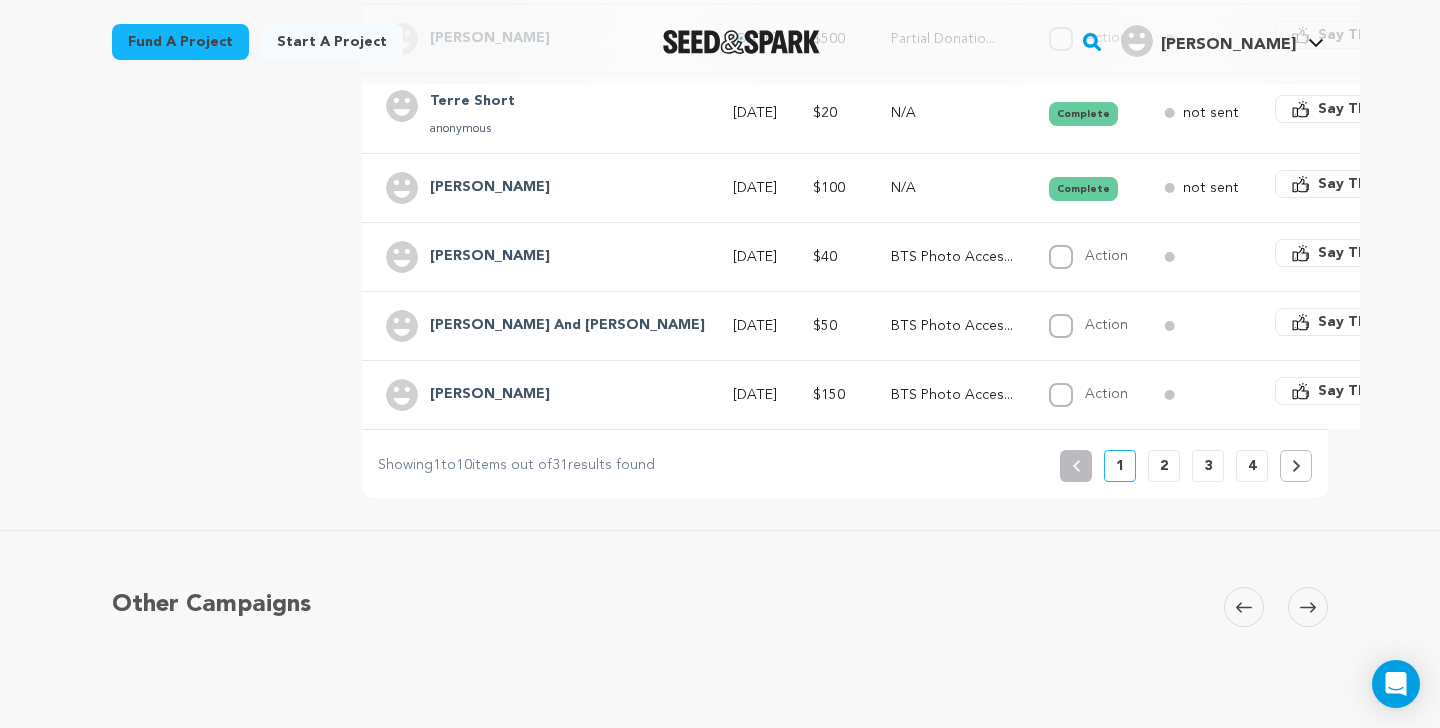 click on "2" at bounding box center [1164, 466] 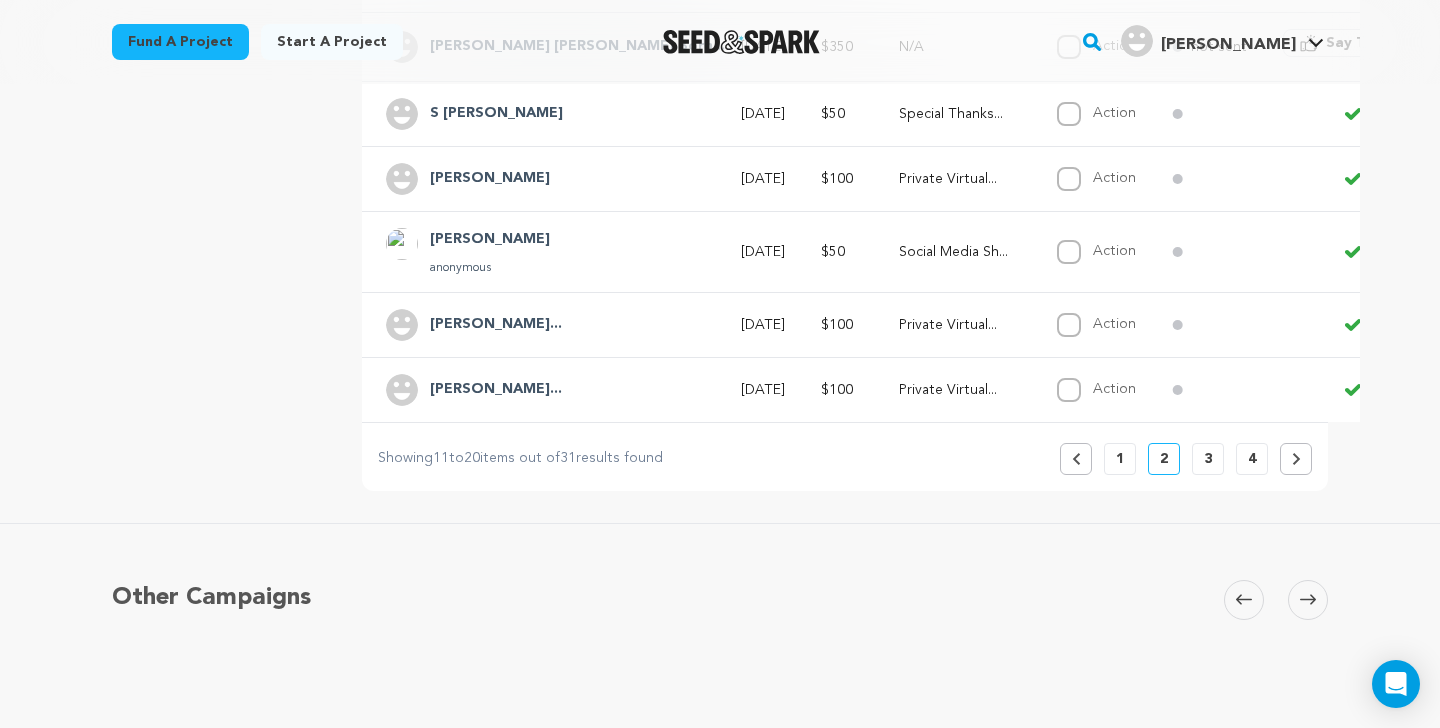 scroll, scrollTop: 763, scrollLeft: 0, axis: vertical 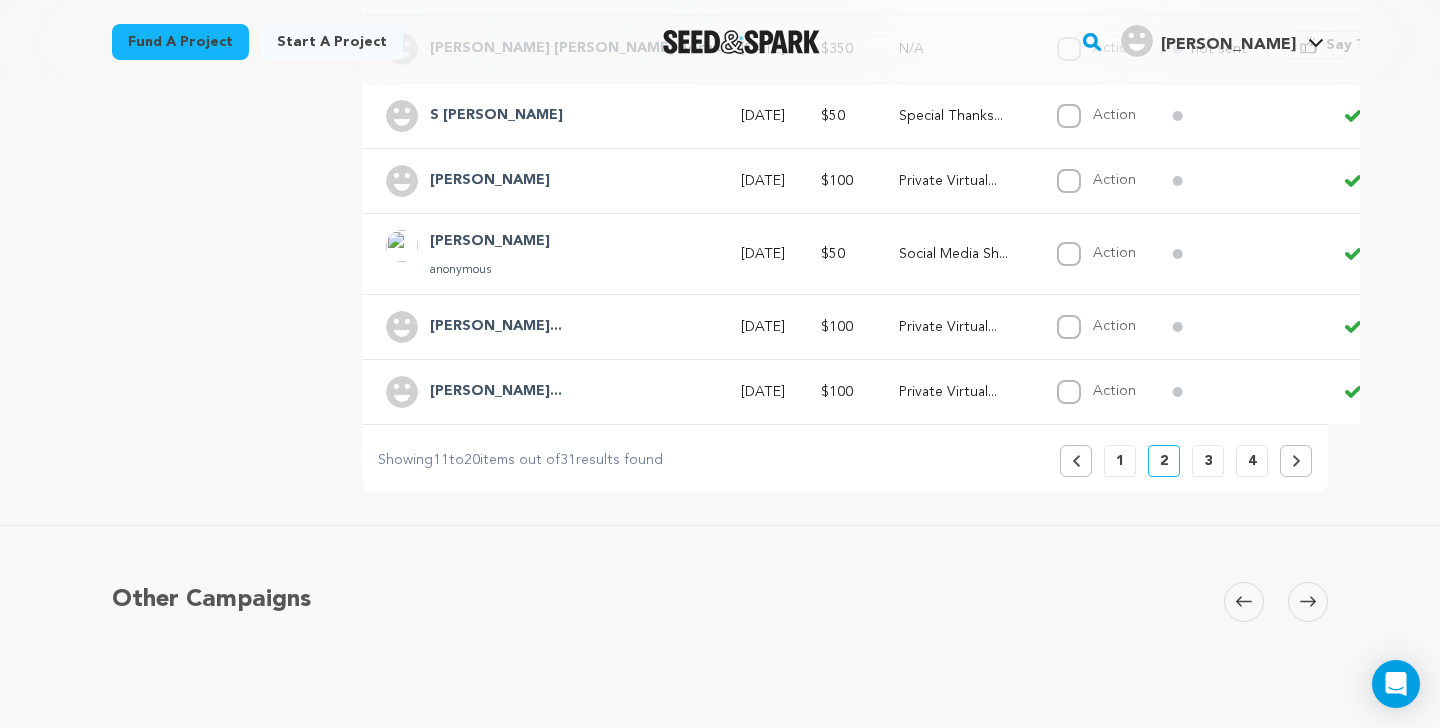 click on "1" at bounding box center [1120, 461] 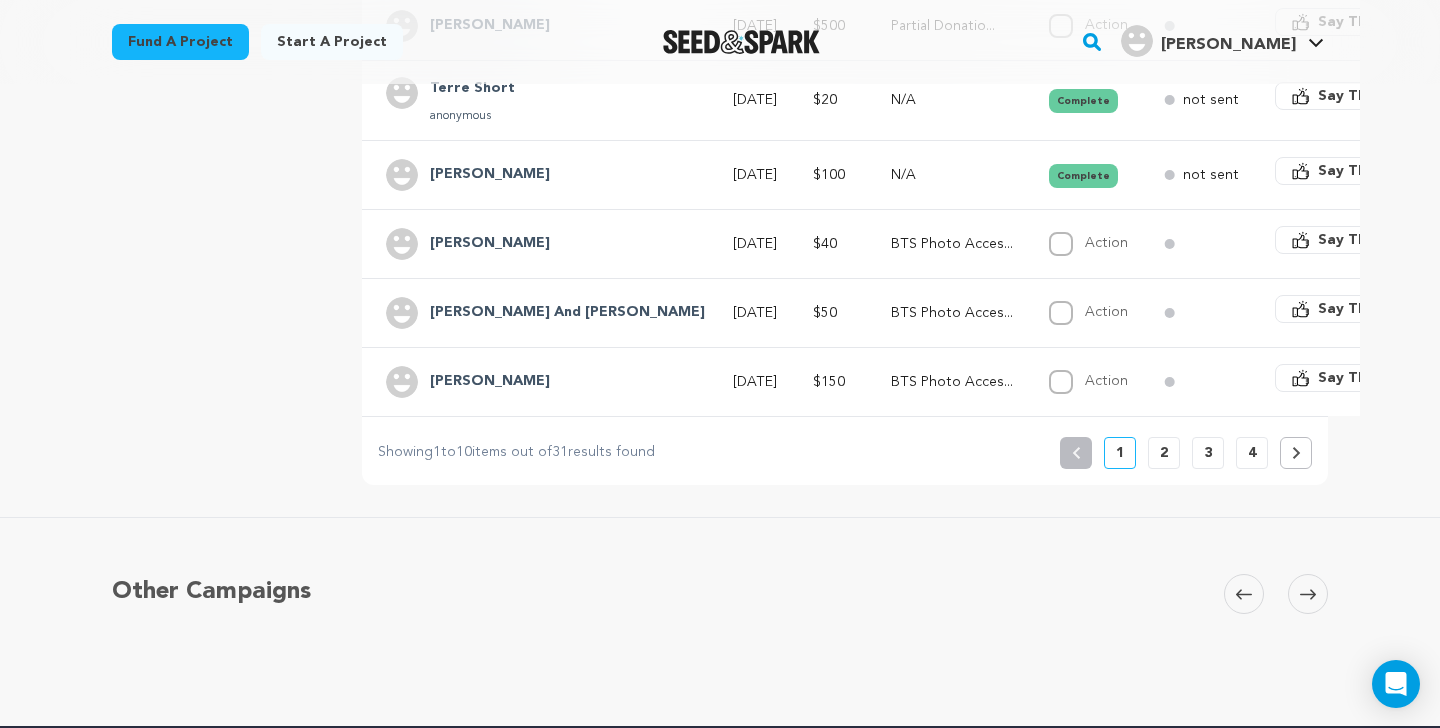 scroll, scrollTop: 815, scrollLeft: 0, axis: vertical 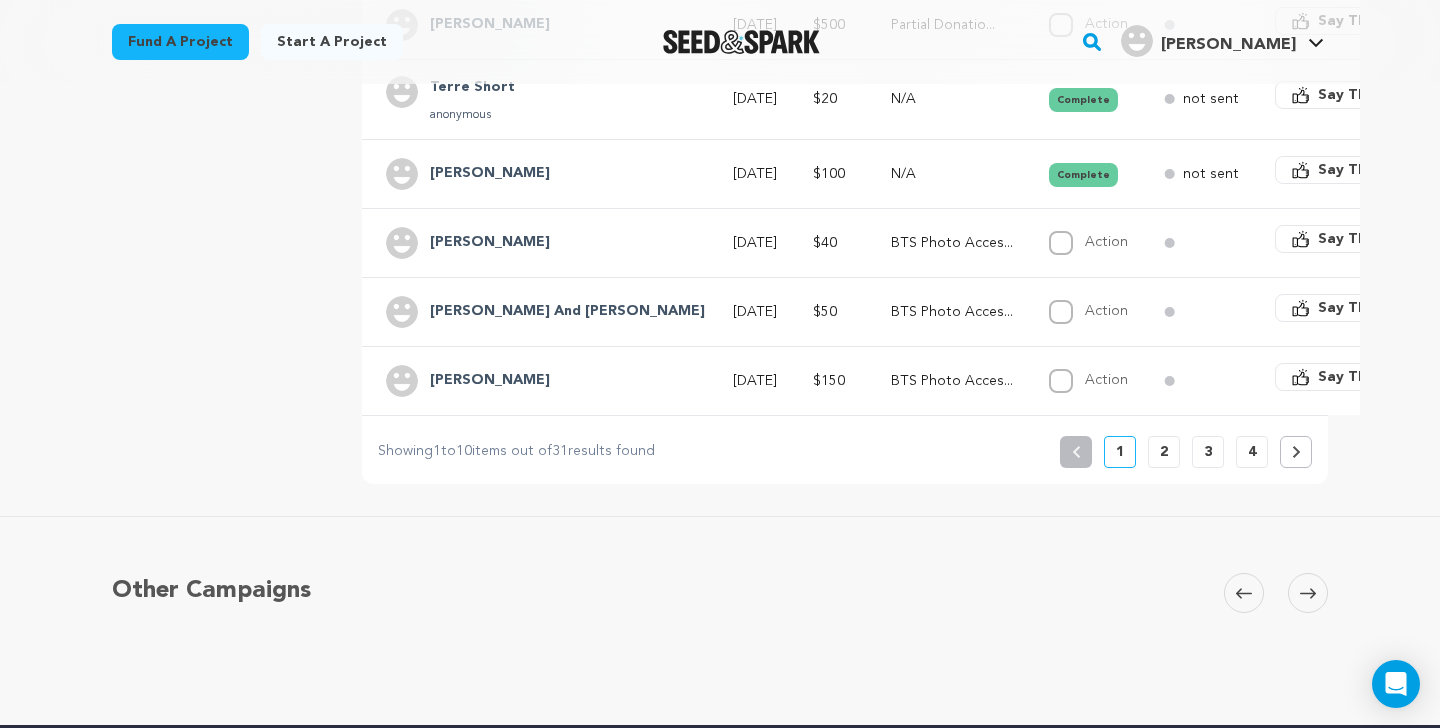 click on "2" at bounding box center [1164, 452] 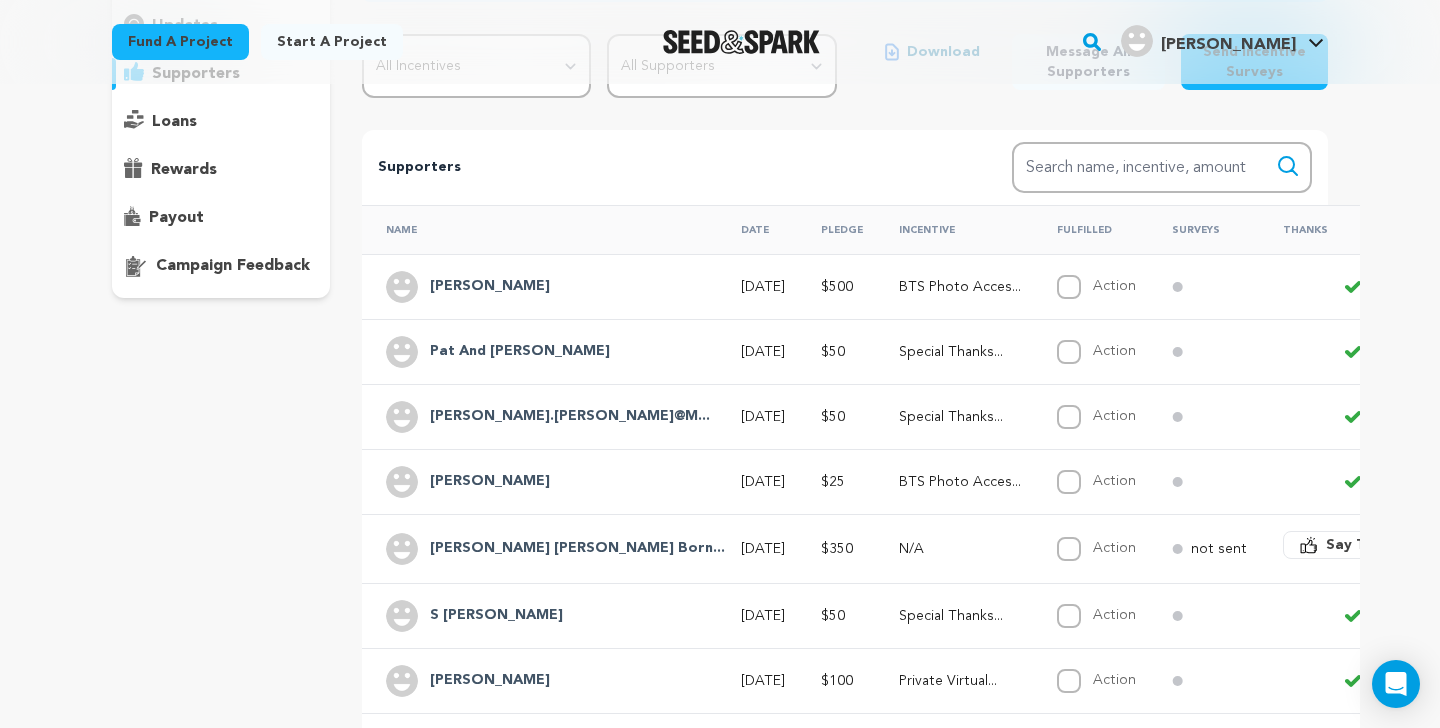 scroll, scrollTop: 388, scrollLeft: 0, axis: vertical 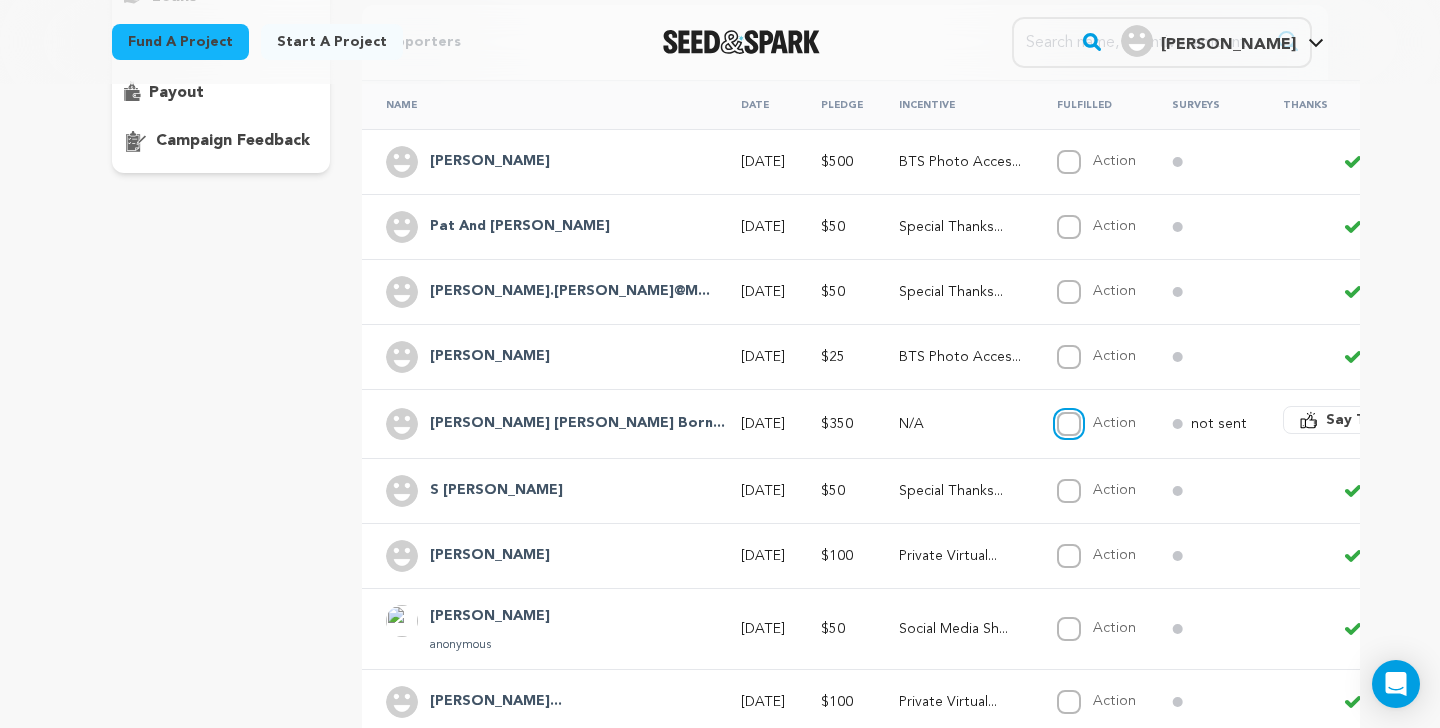 click on "Action" at bounding box center (1069, 424) 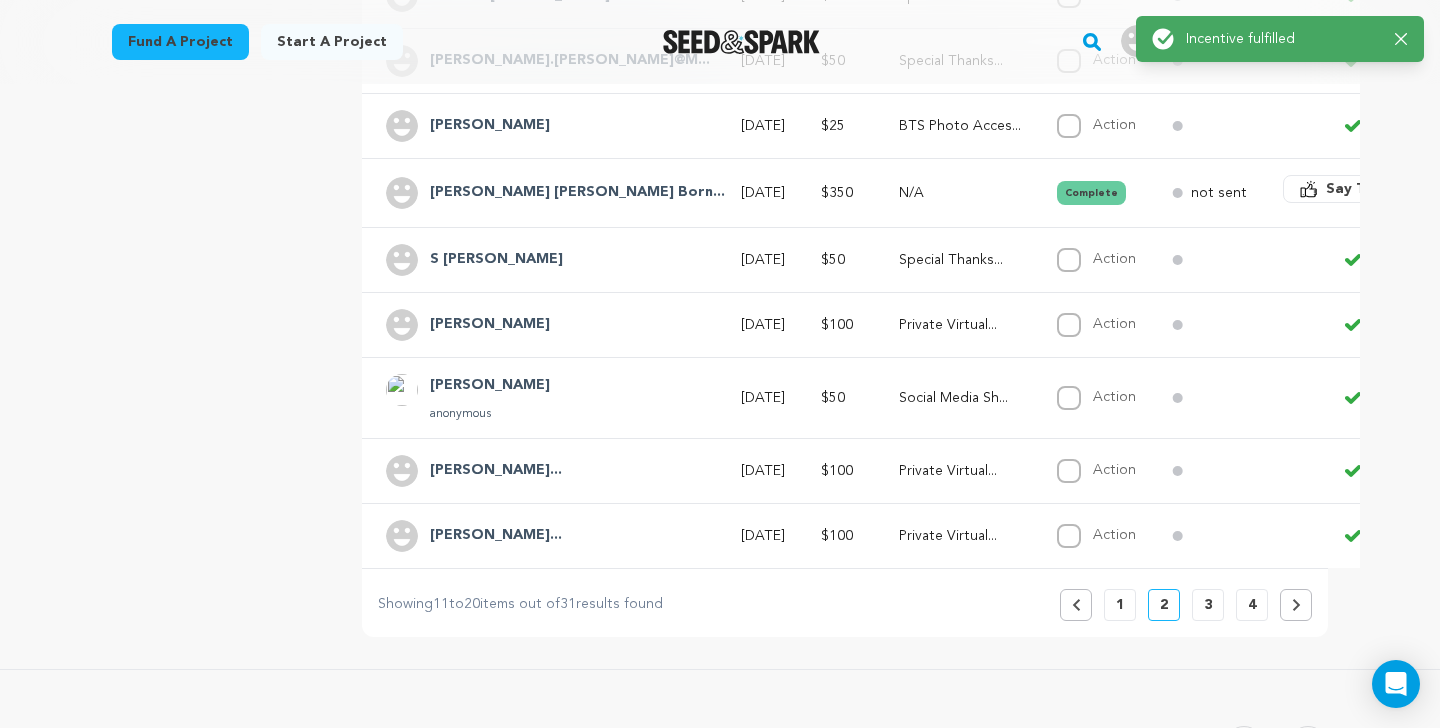 scroll, scrollTop: 650, scrollLeft: 0, axis: vertical 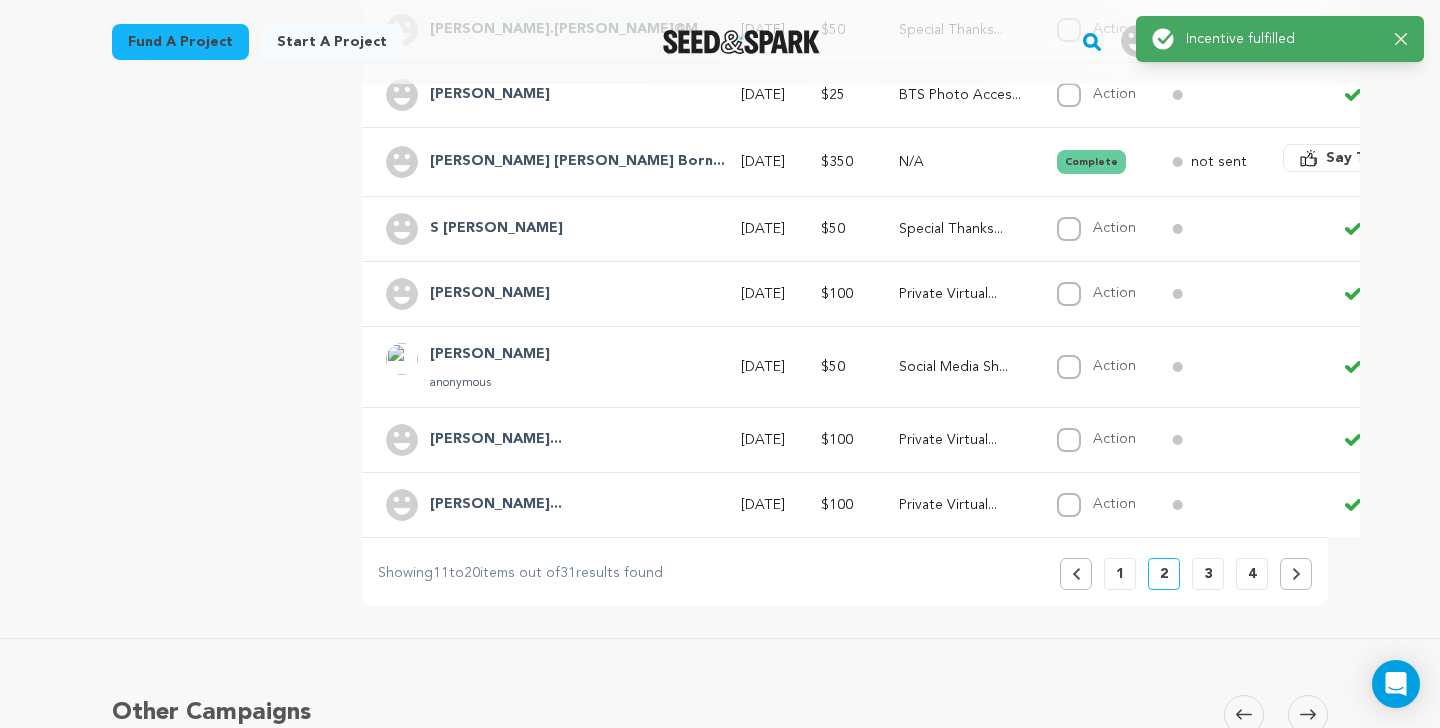 click on "3" at bounding box center [1208, 574] 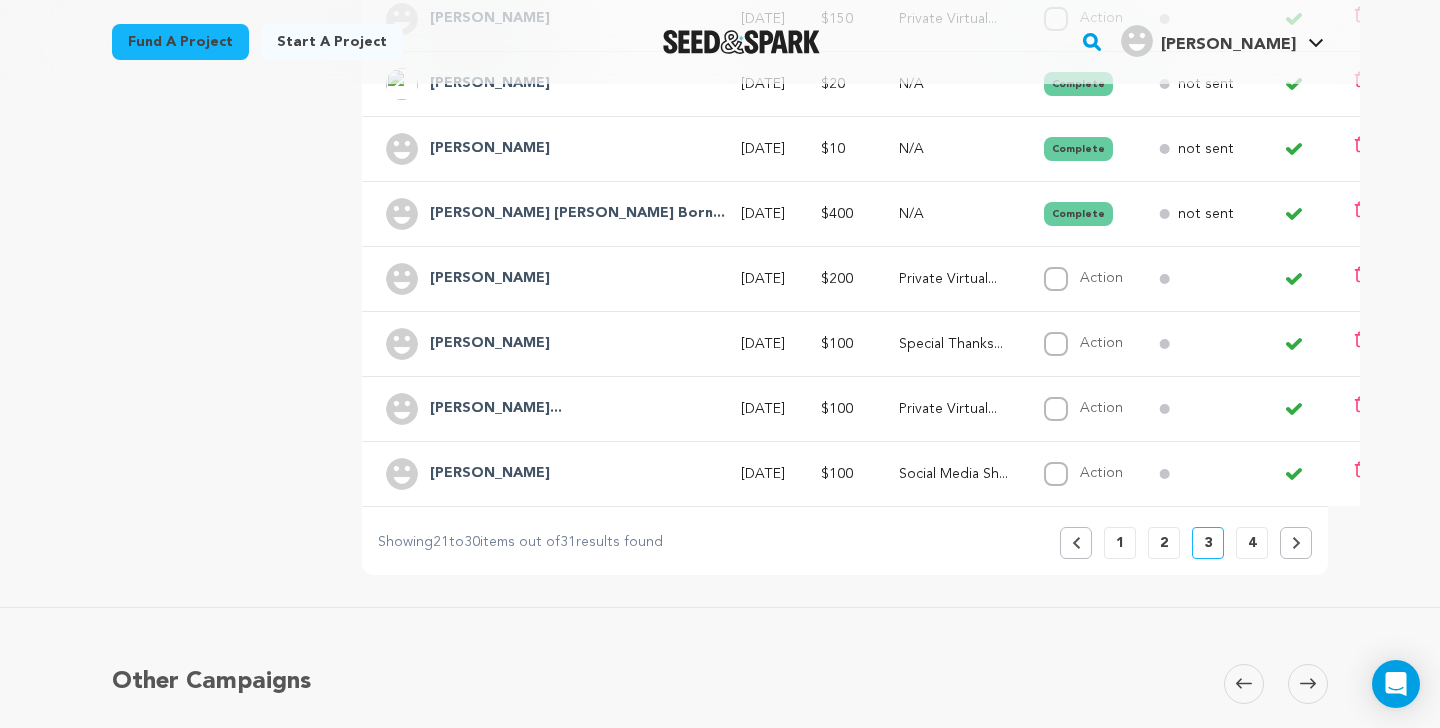 scroll, scrollTop: 699, scrollLeft: 0, axis: vertical 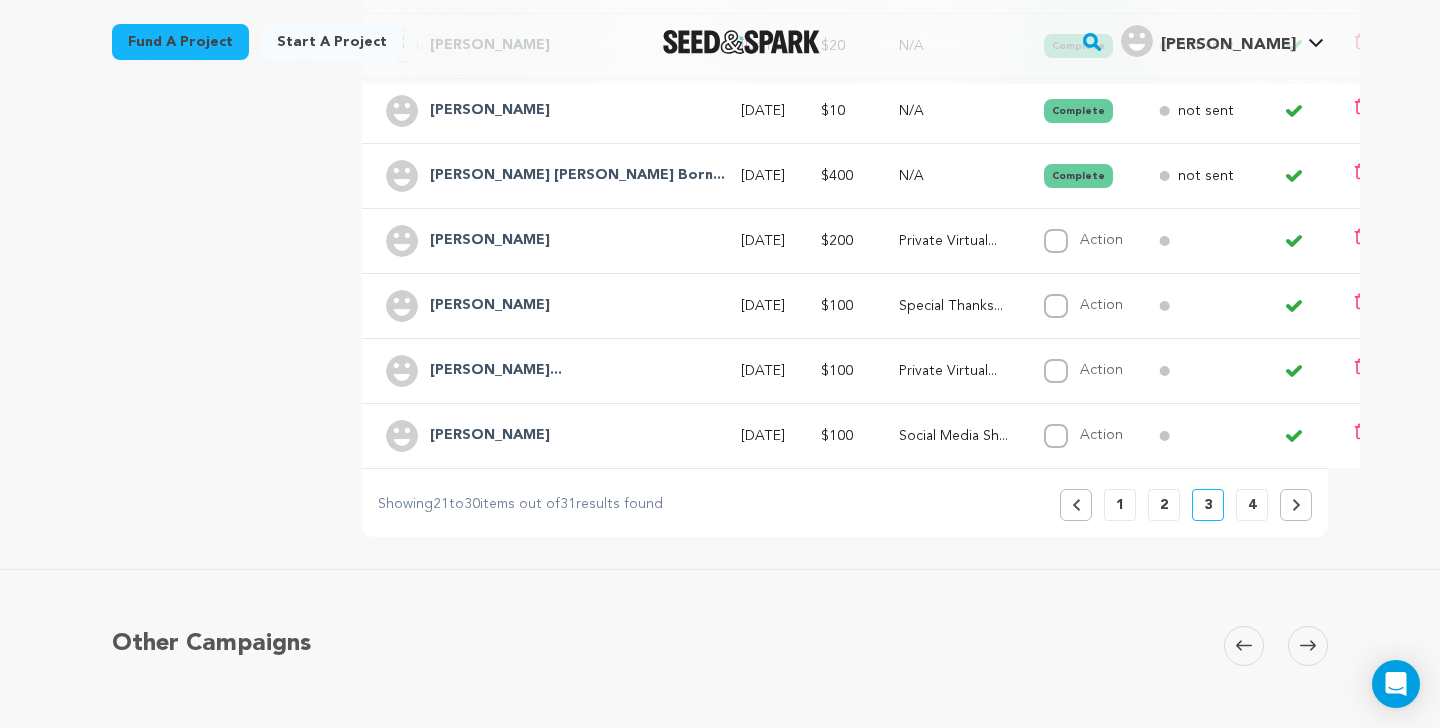 click on "4" at bounding box center (1252, 505) 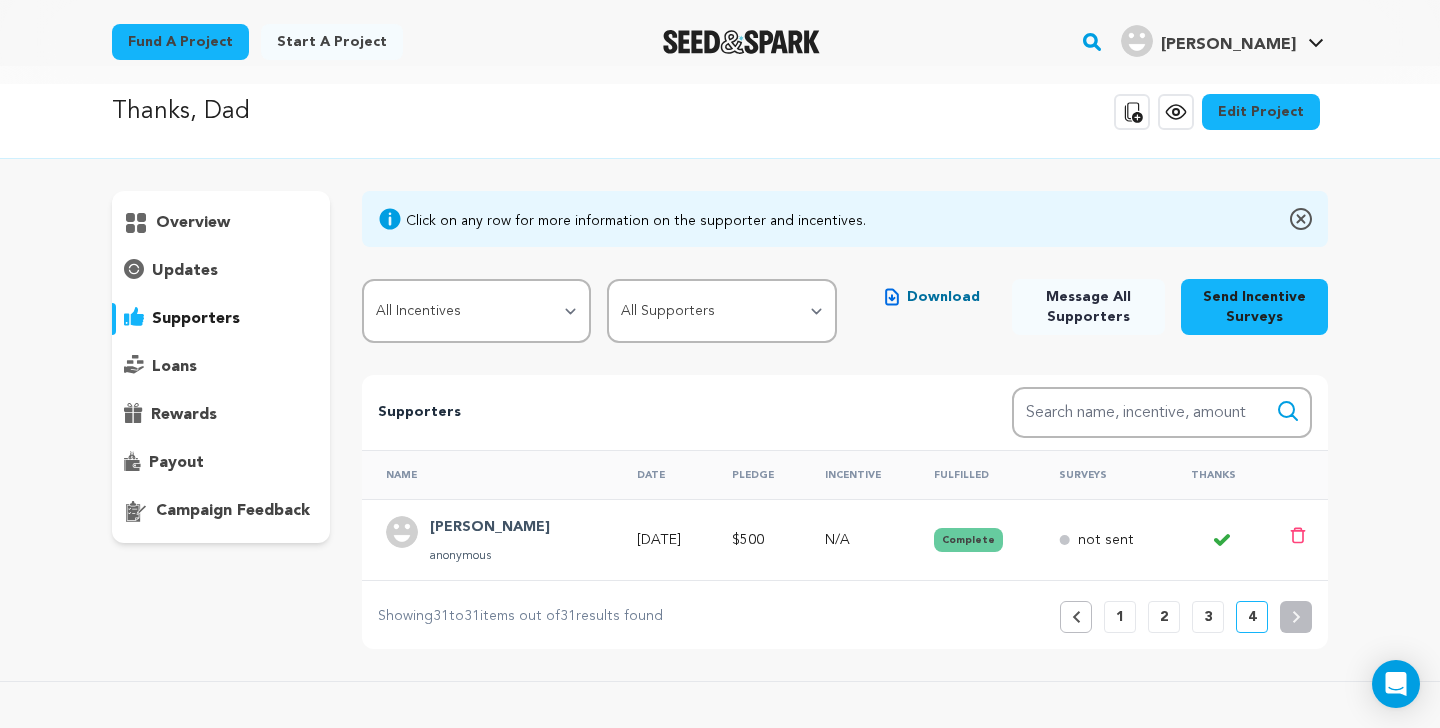 scroll, scrollTop: 0, scrollLeft: 0, axis: both 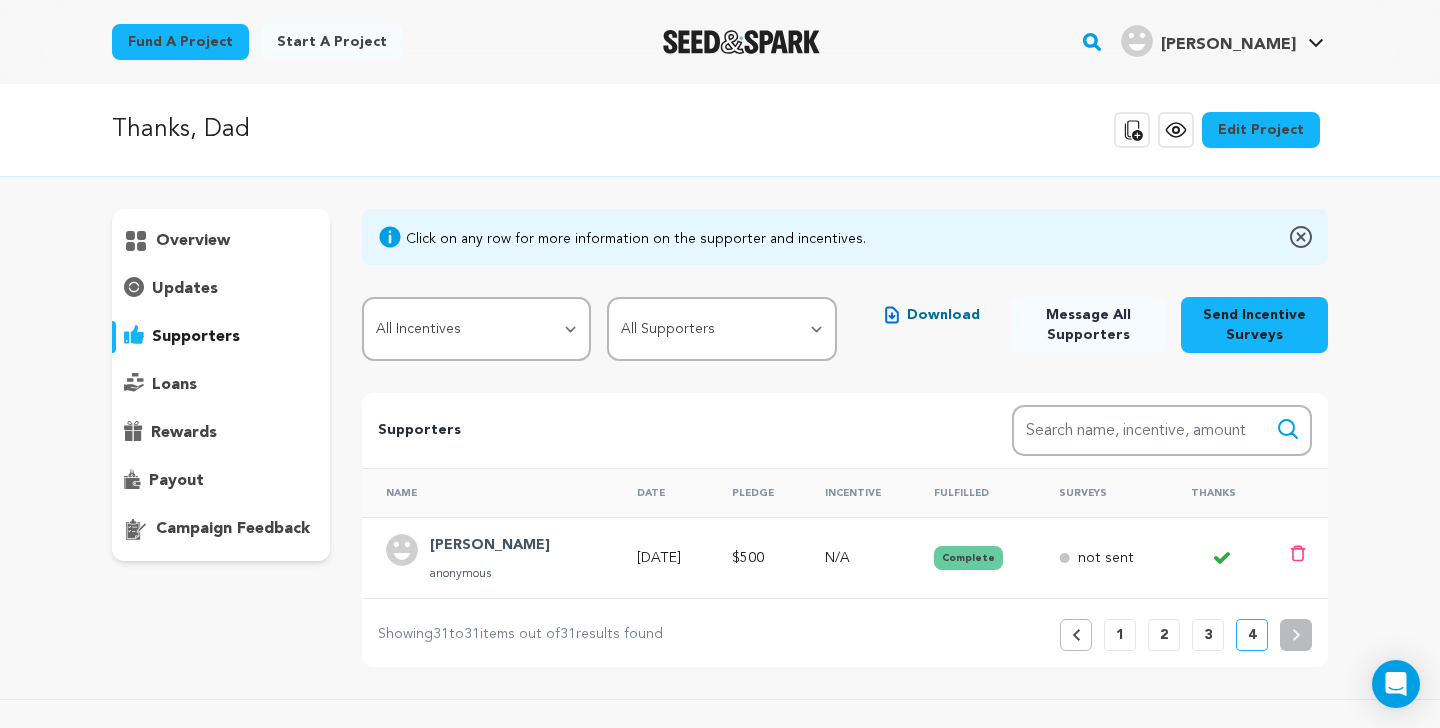 click on "1" at bounding box center (1120, 635) 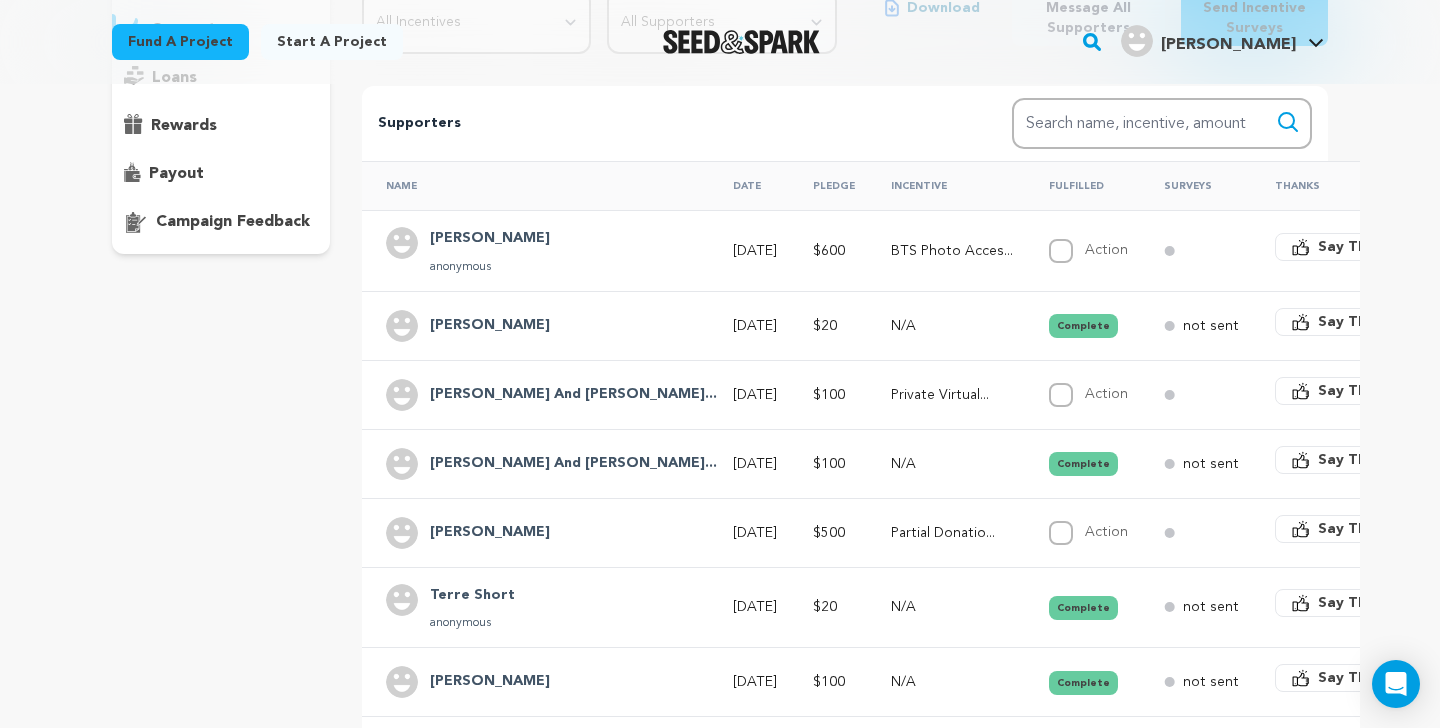 scroll, scrollTop: 102, scrollLeft: 0, axis: vertical 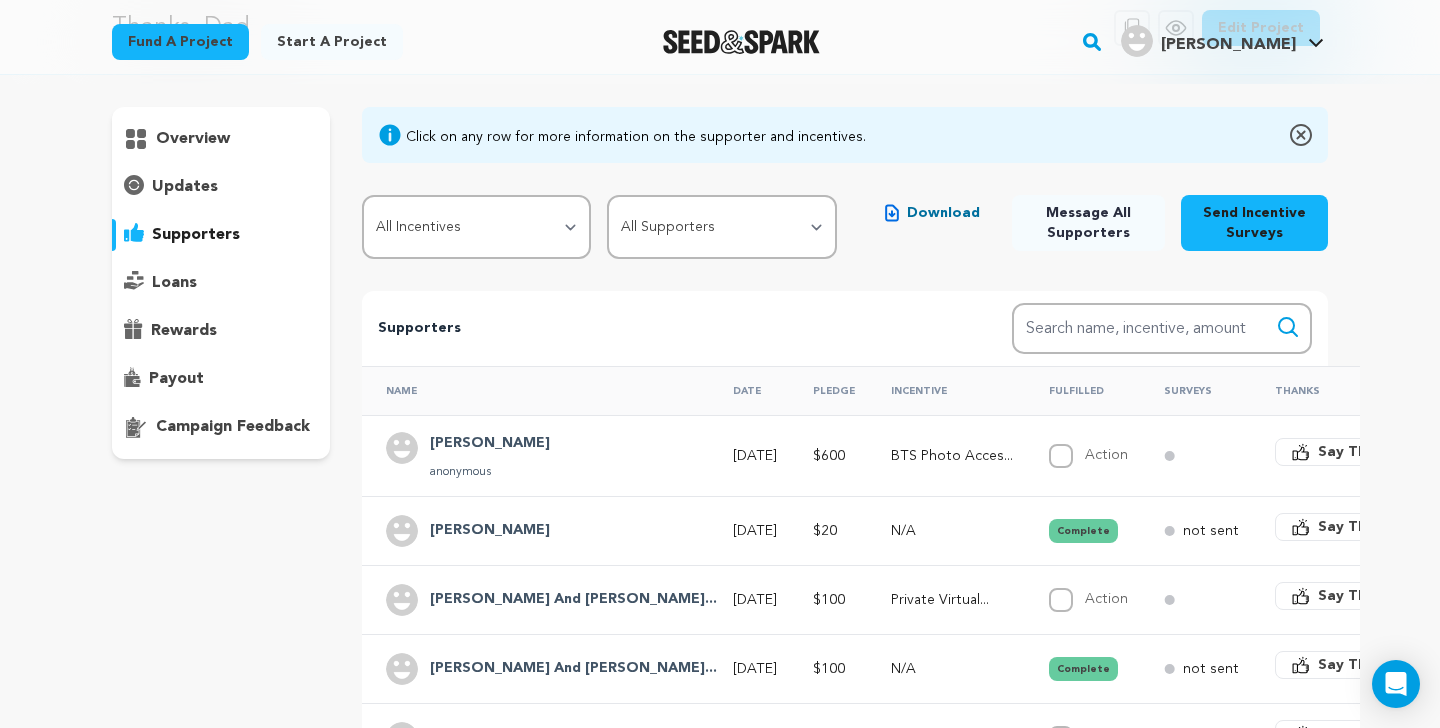 click on "campaign feedback" at bounding box center [233, 427] 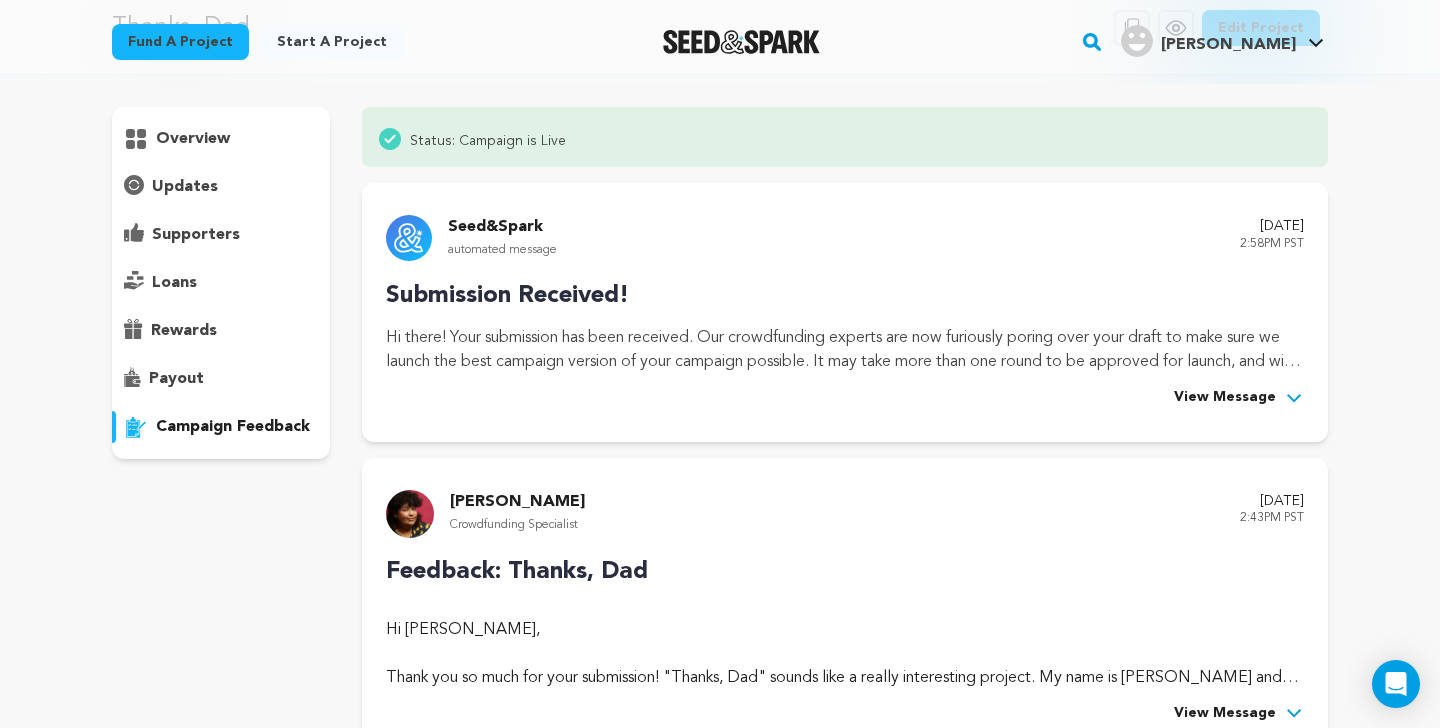 click on "payout" at bounding box center [176, 379] 